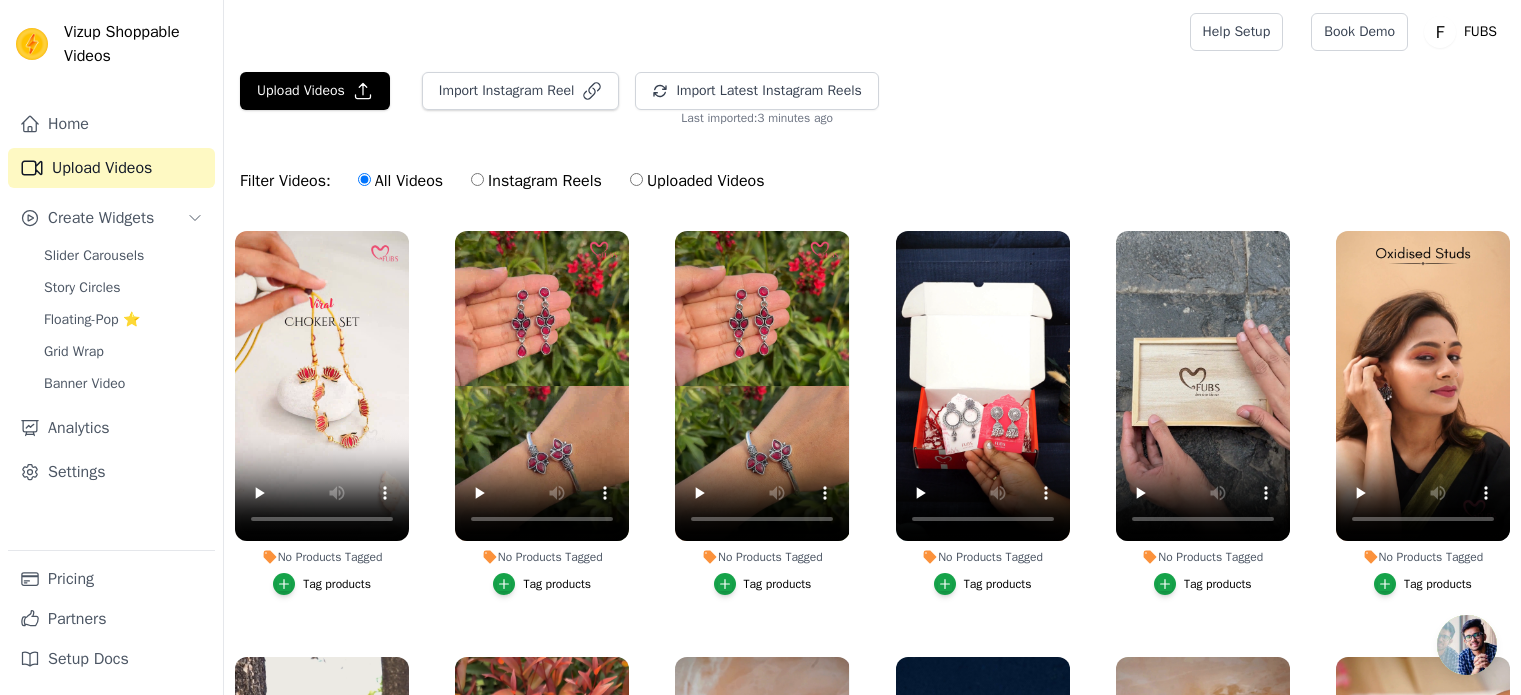 scroll, scrollTop: 0, scrollLeft: 0, axis: both 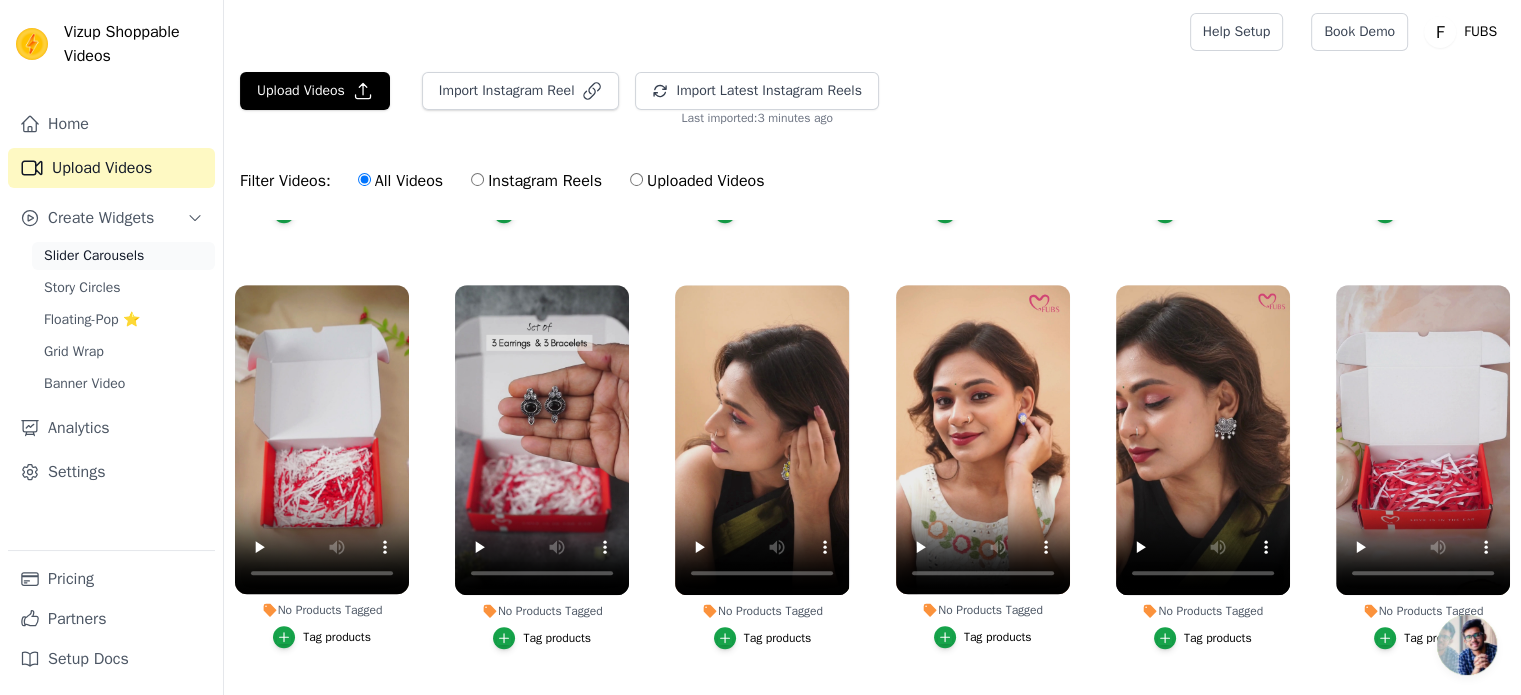 click on "Slider Carousels" at bounding box center [94, 256] 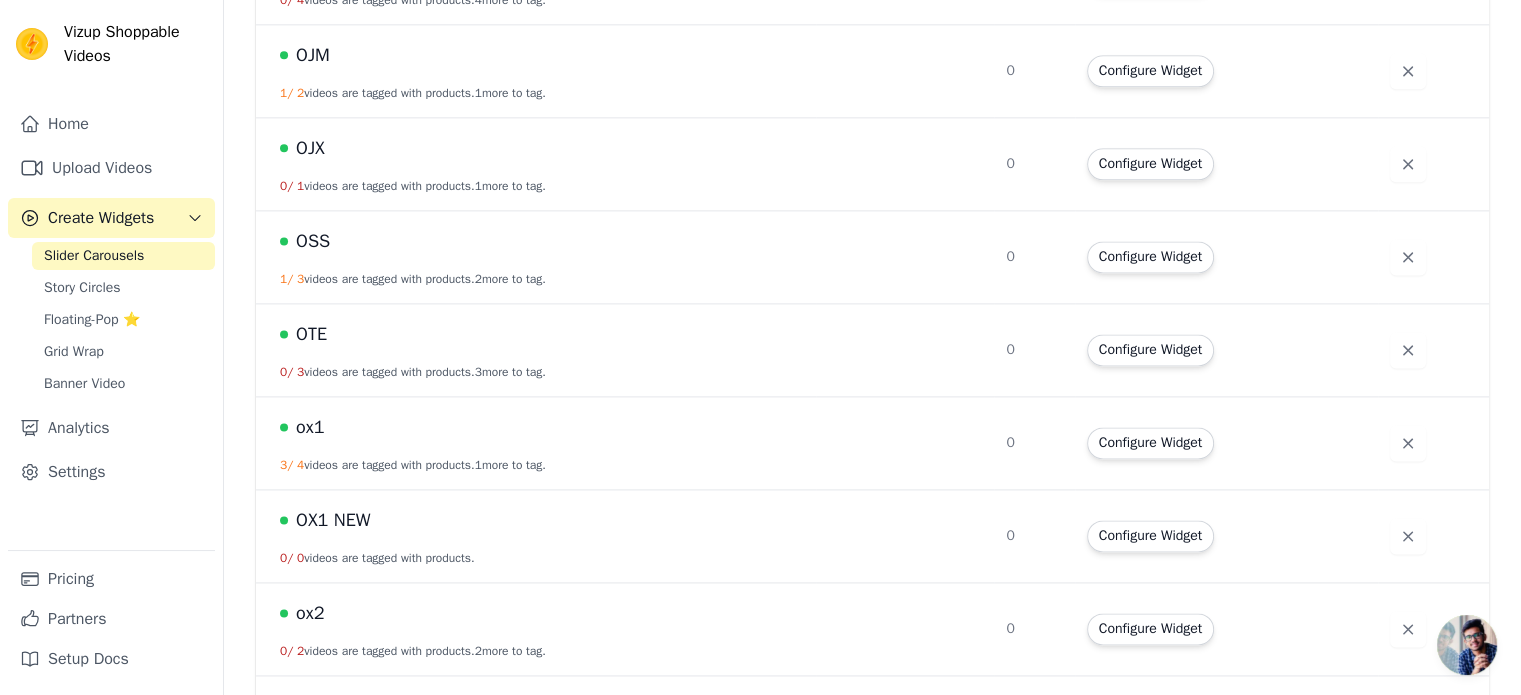 scroll, scrollTop: 2642, scrollLeft: 0, axis: vertical 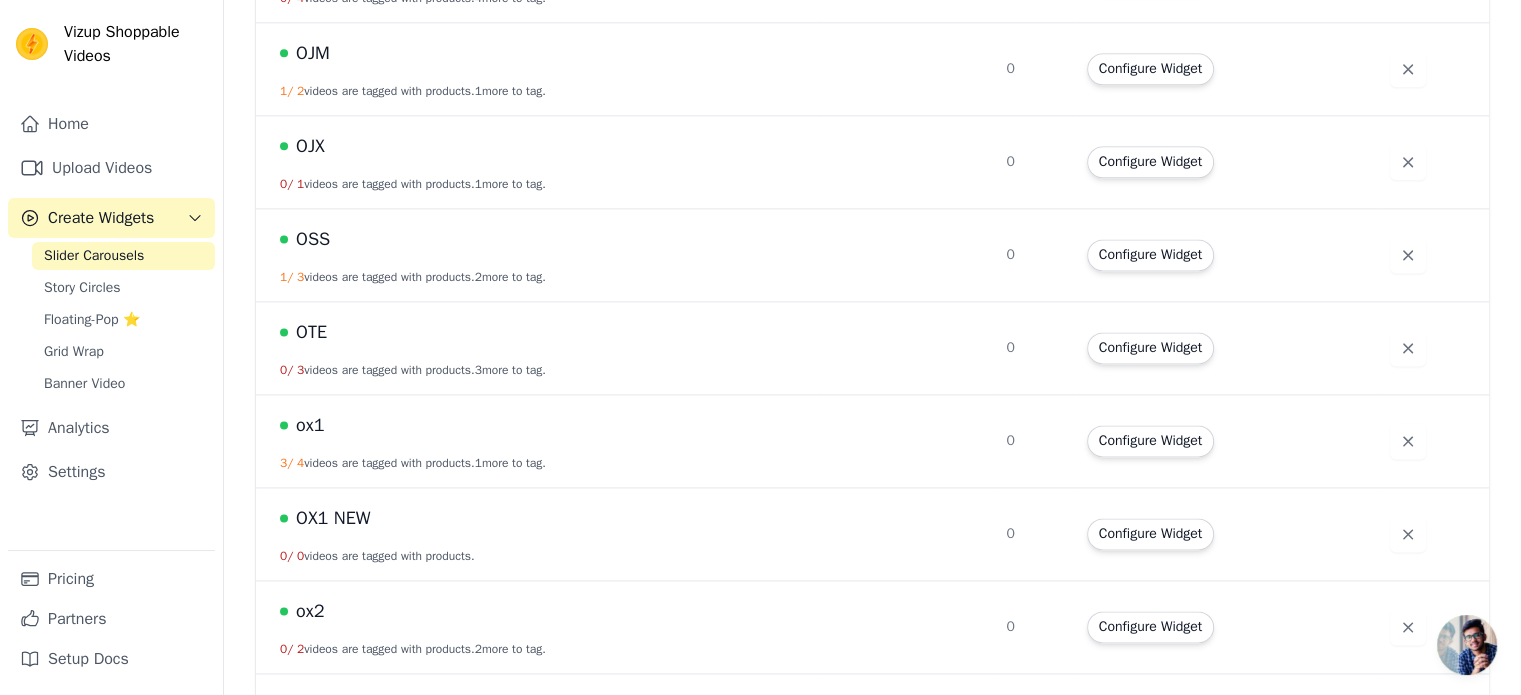 click on "OSS" at bounding box center (542, 239) 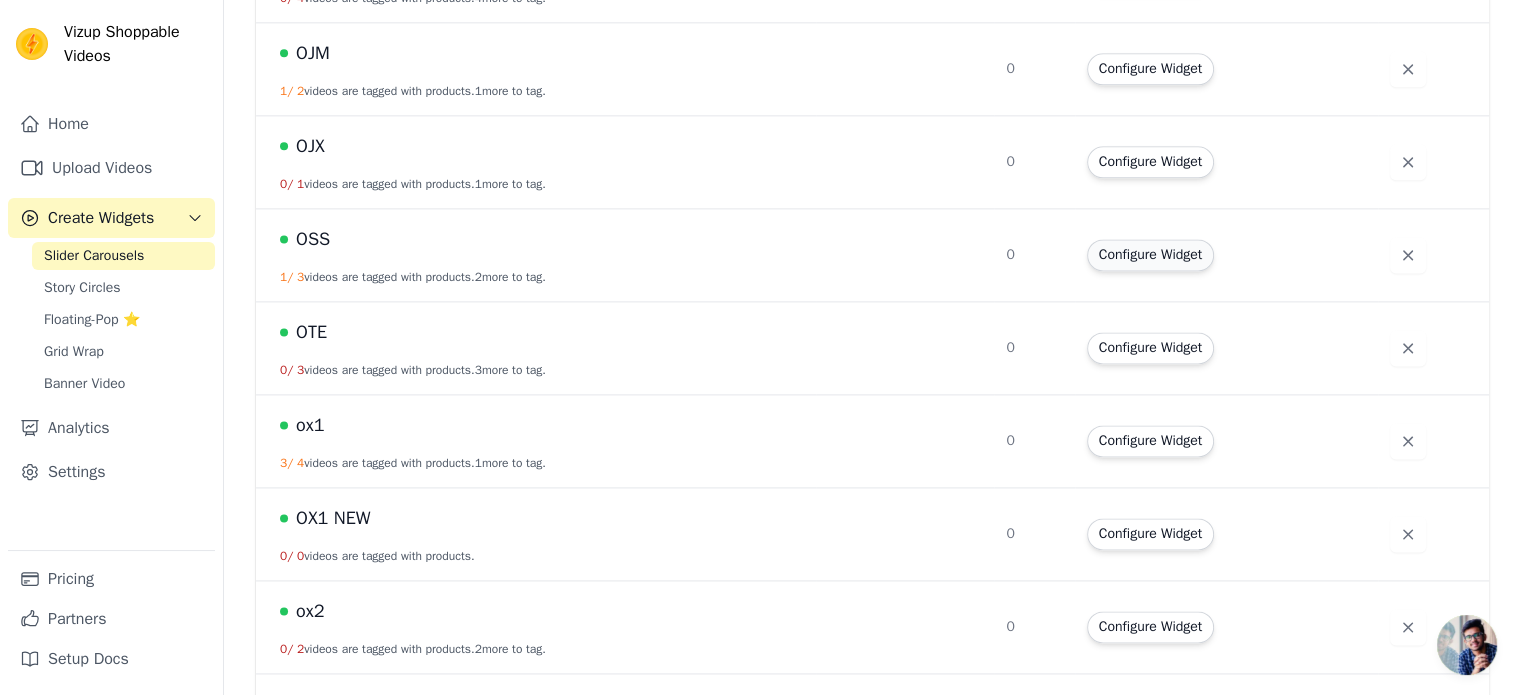click on "Configure Widget" at bounding box center [1150, 255] 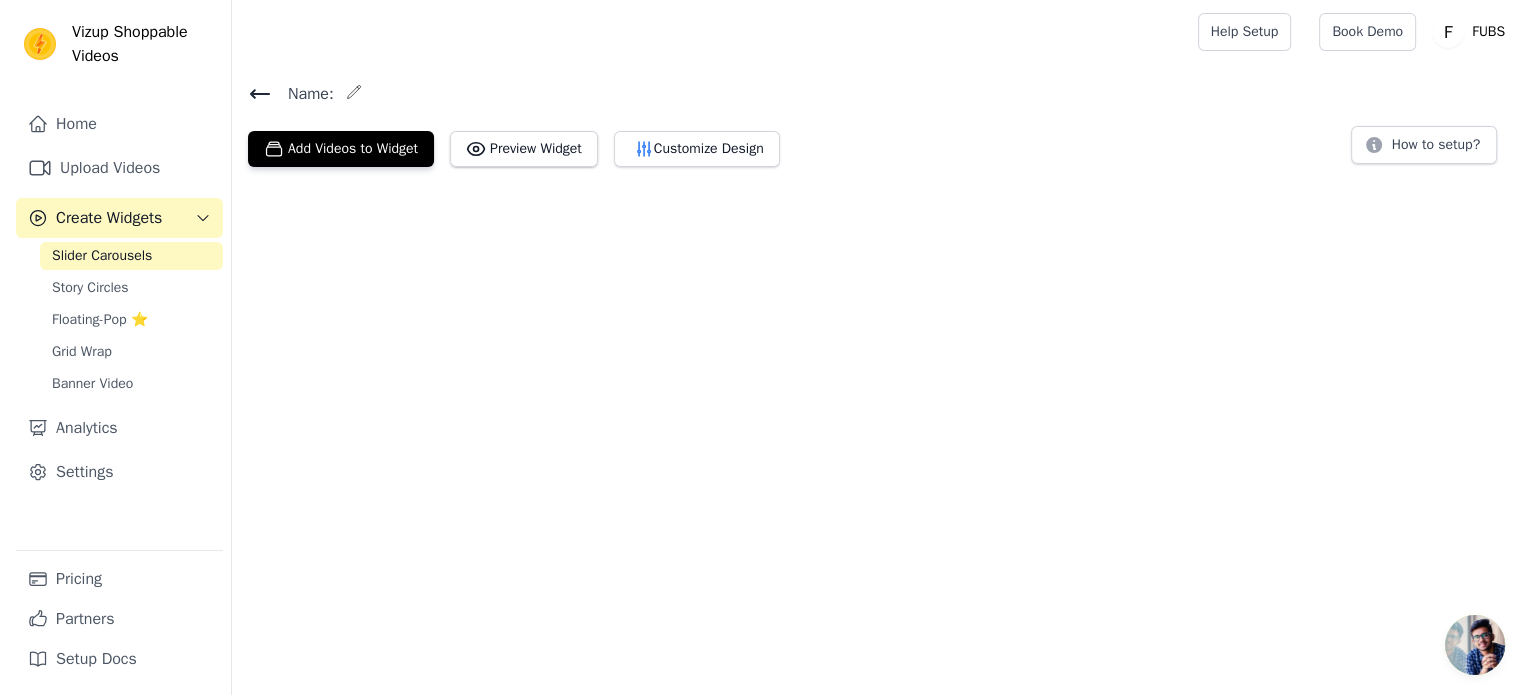 scroll, scrollTop: 0, scrollLeft: 0, axis: both 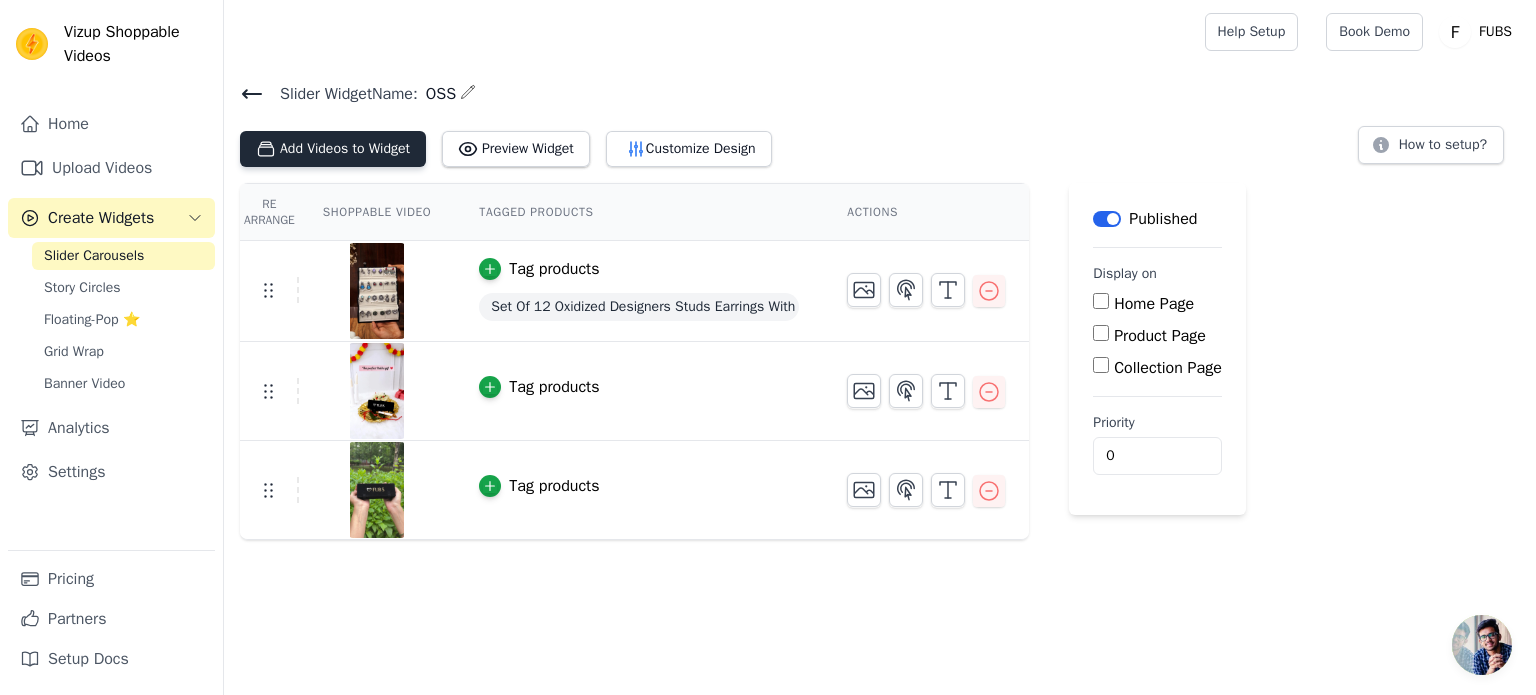 click on "Add Videos to Widget" at bounding box center (333, 149) 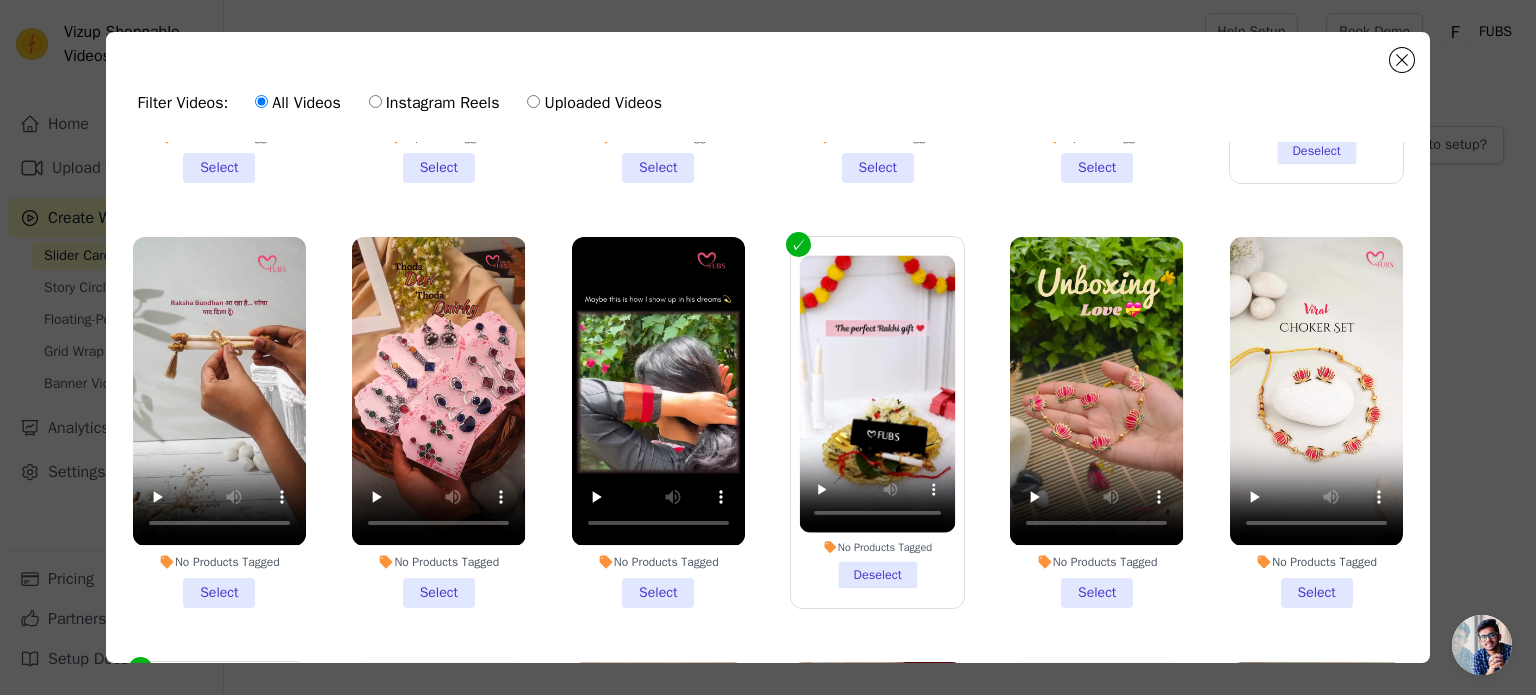scroll, scrollTop: 2407, scrollLeft: 0, axis: vertical 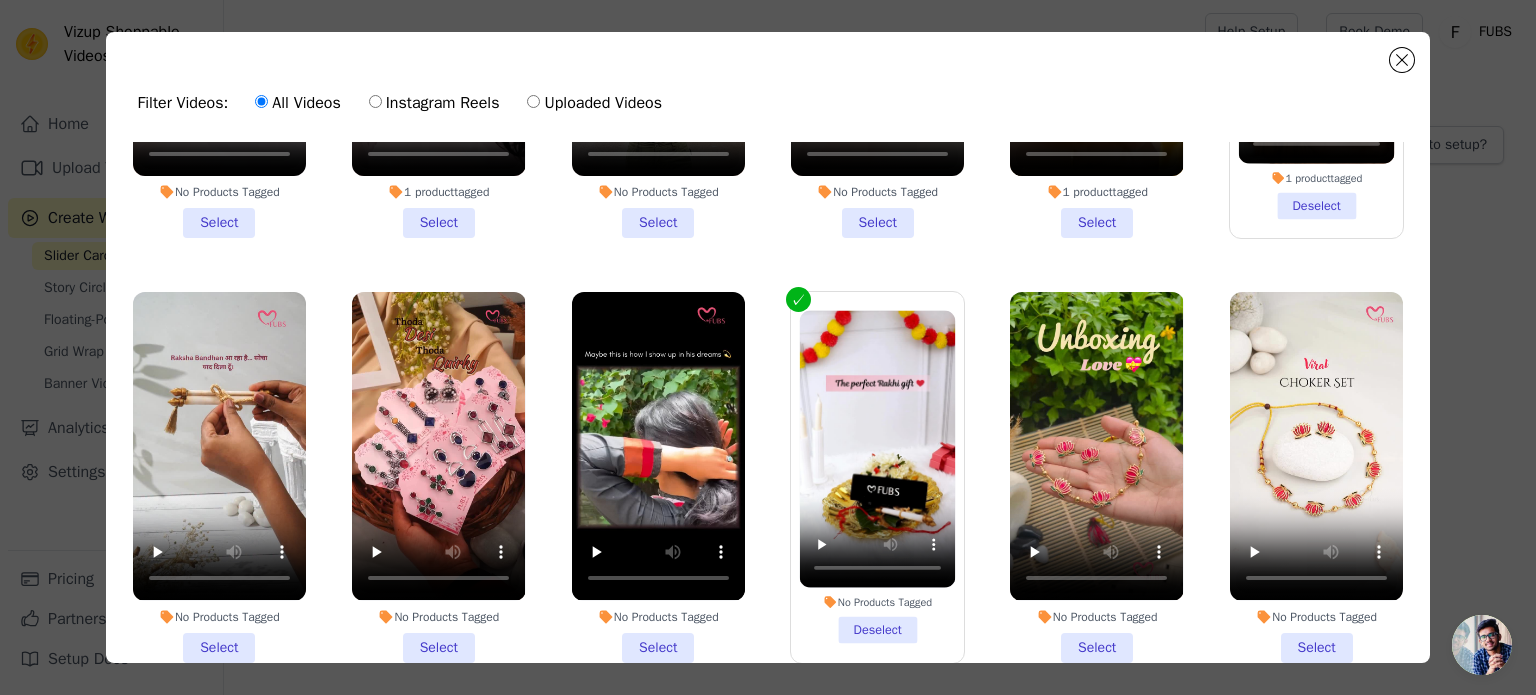 click on "No Products Tagged     Select" at bounding box center [219, 477] 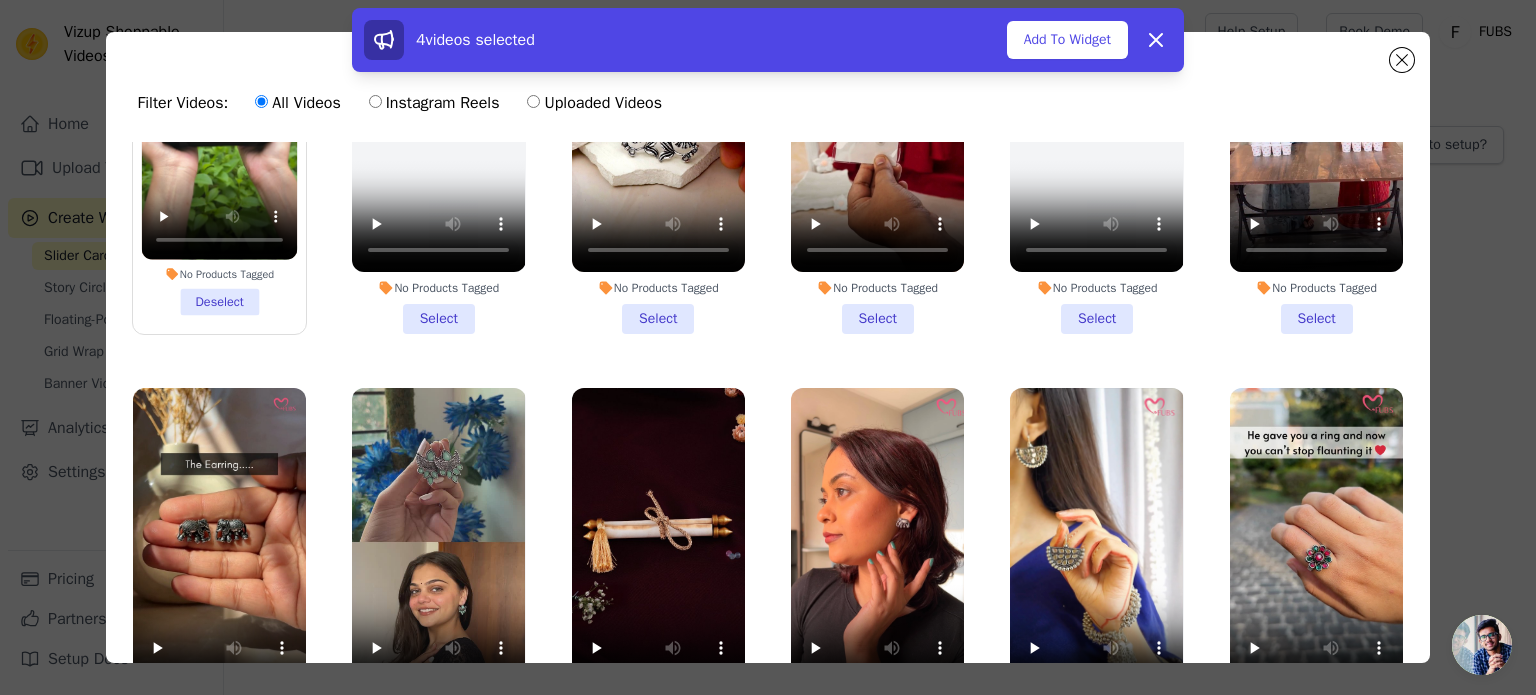 scroll, scrollTop: 3163, scrollLeft: 0, axis: vertical 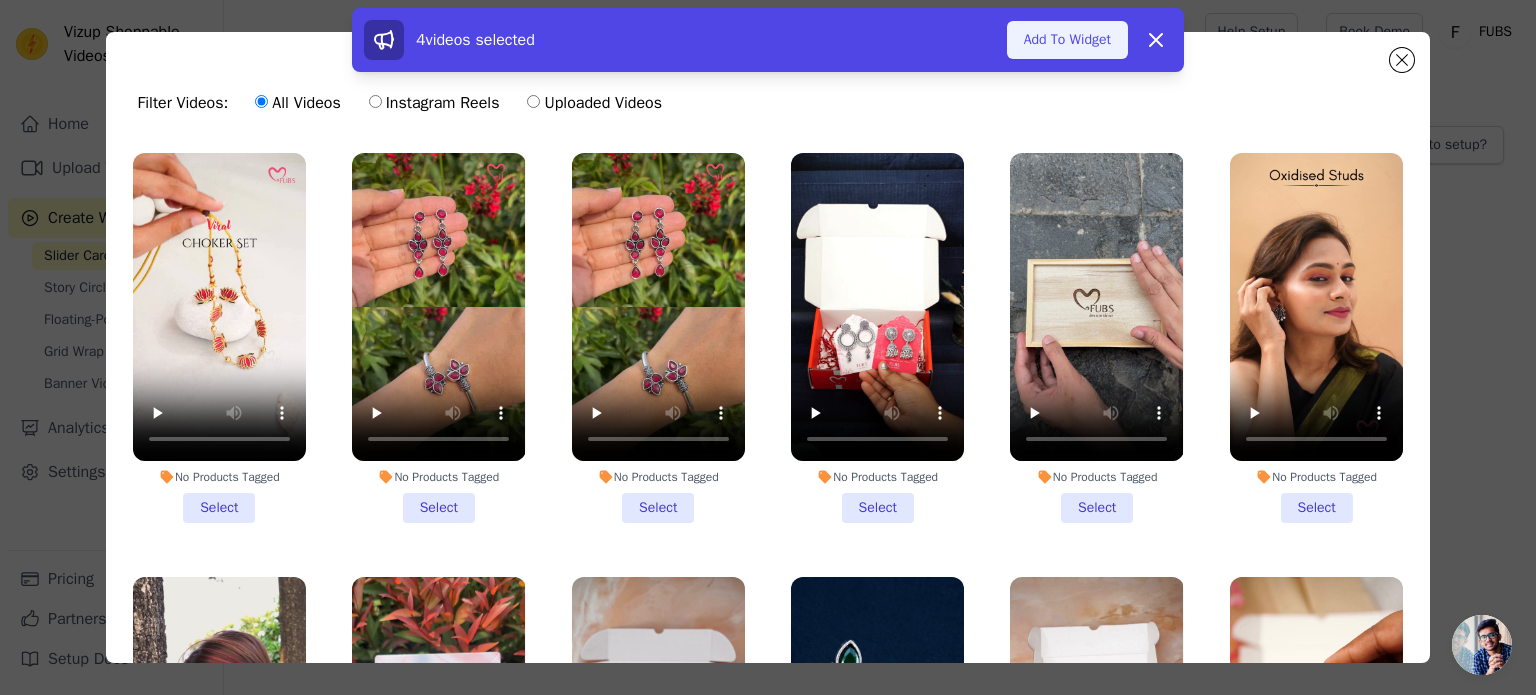 click on "Add To Widget" at bounding box center [1067, 40] 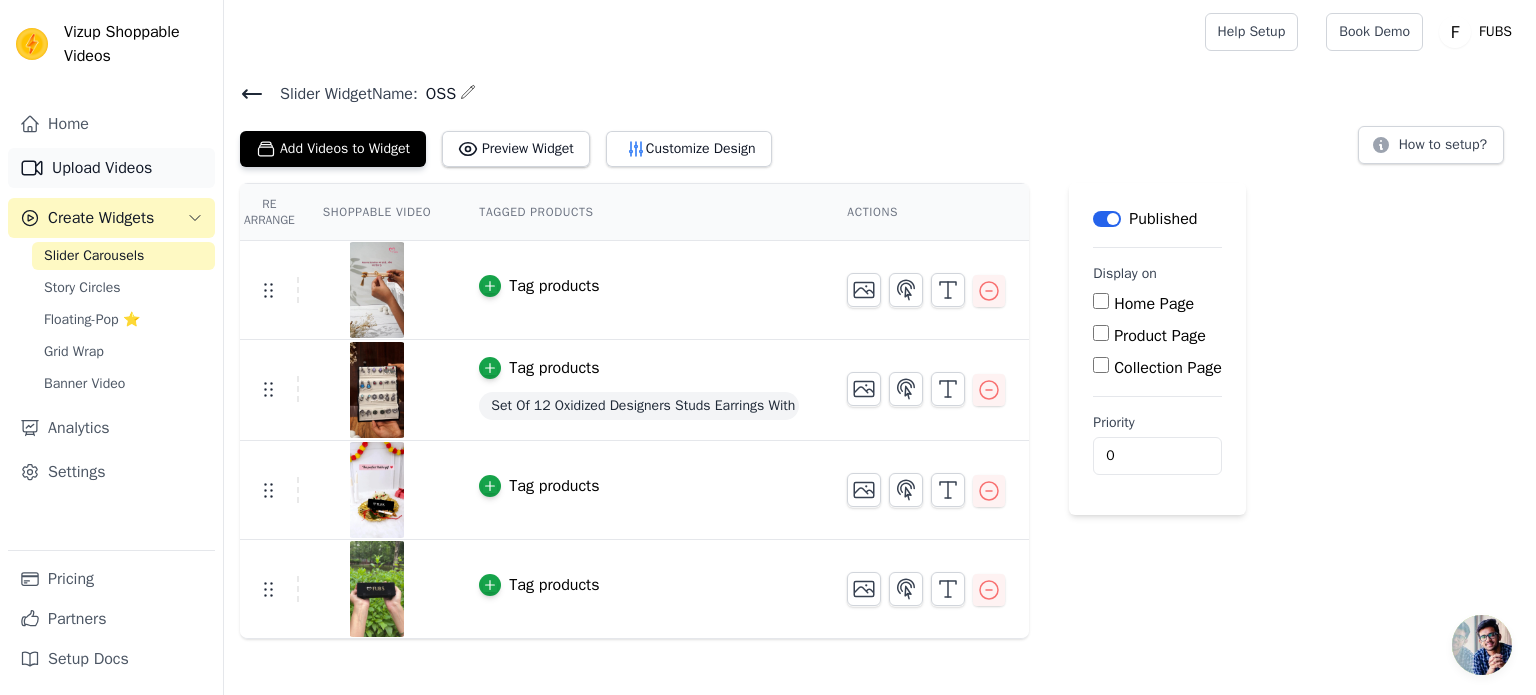 click on "Upload Videos" at bounding box center [111, 168] 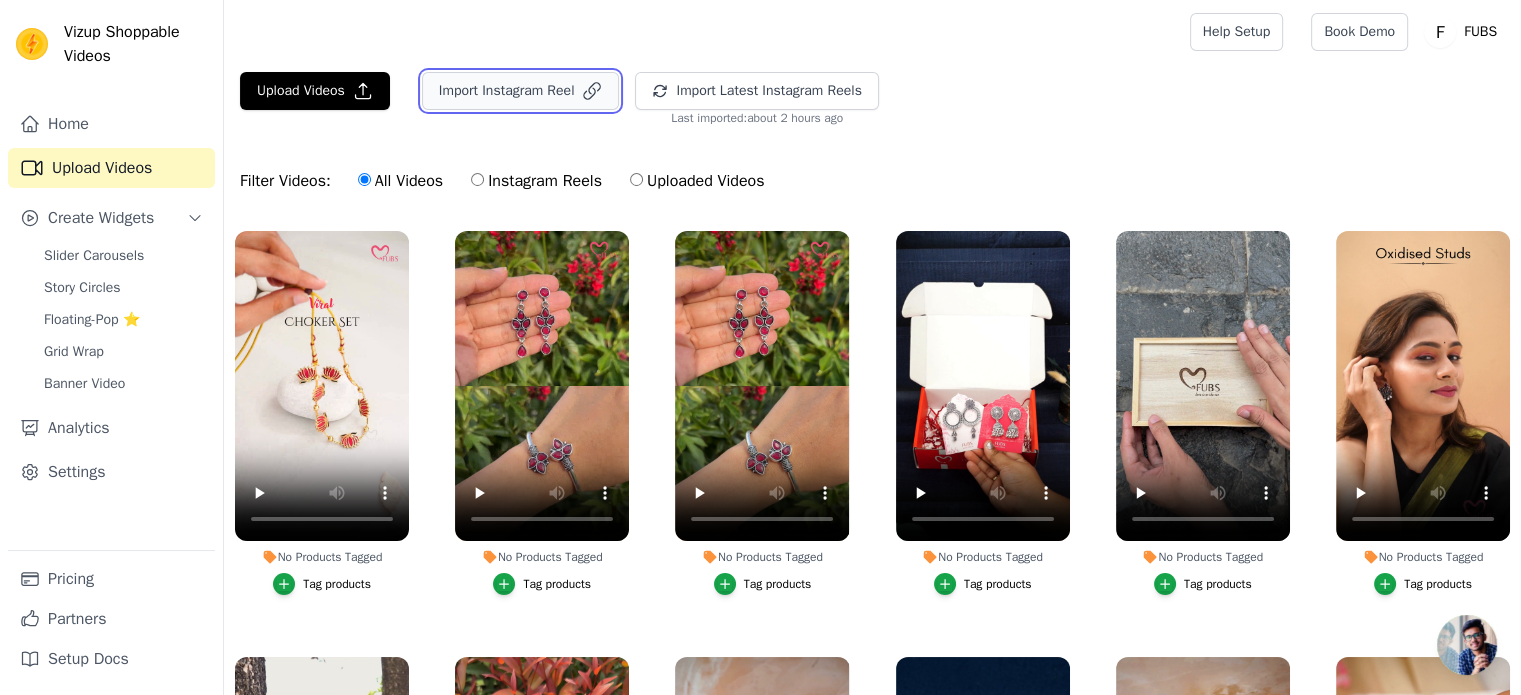 click on "Import Instagram Reel" at bounding box center (521, 91) 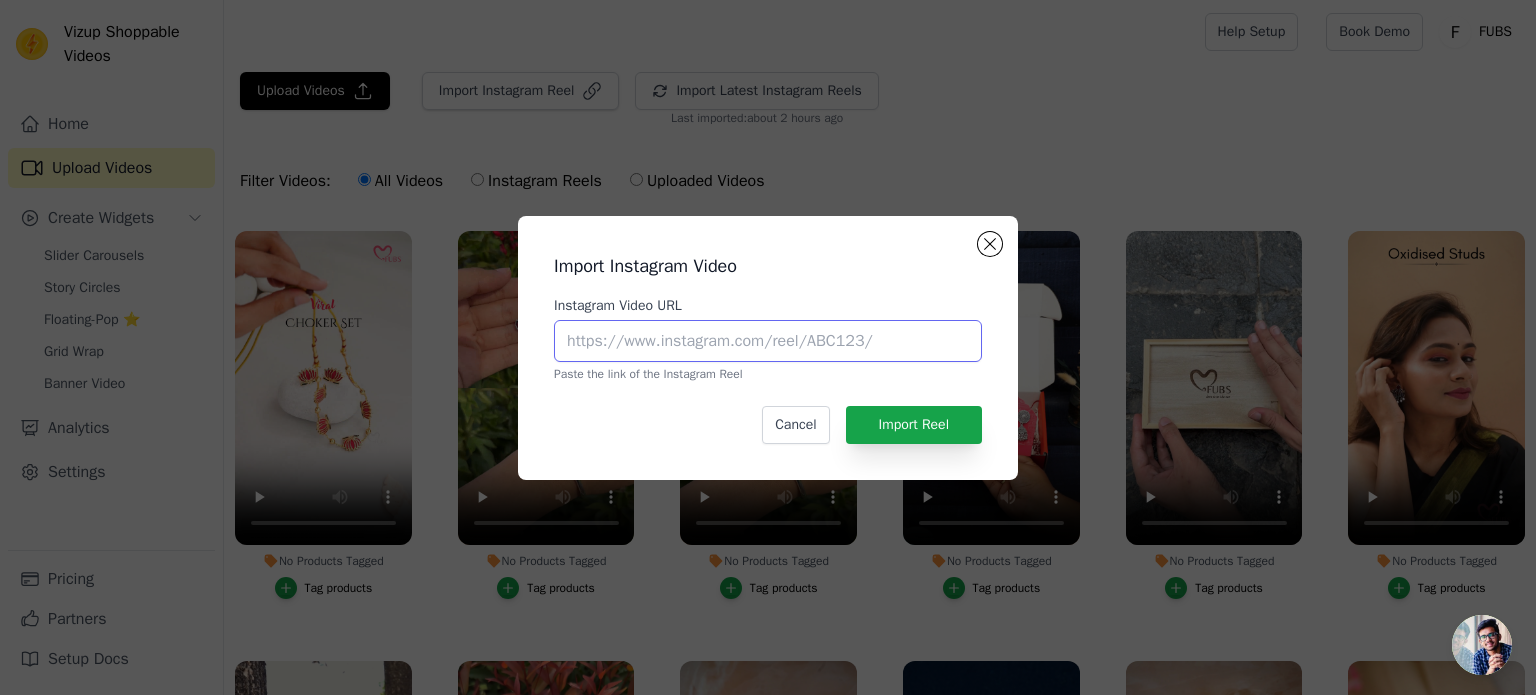 click on "Instagram Video URL" at bounding box center [768, 341] 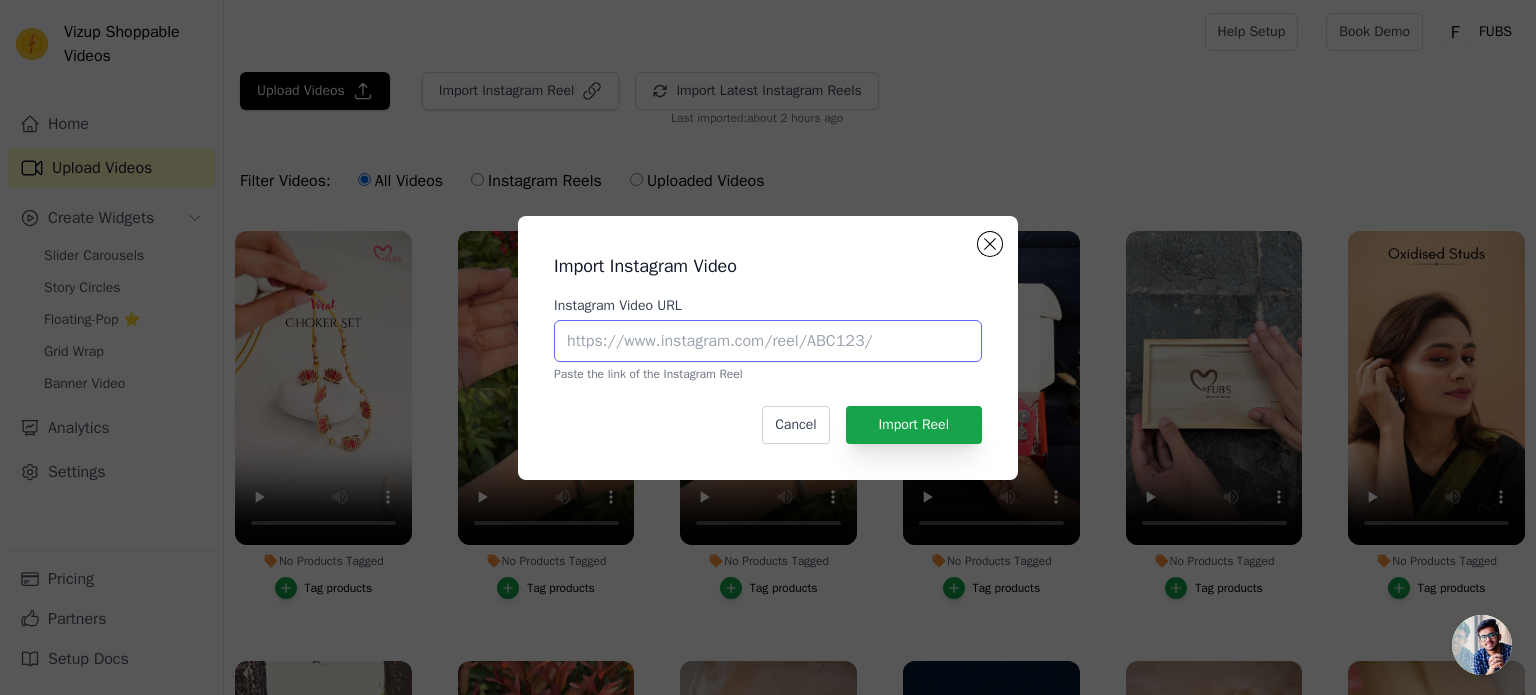 paste on "⁠[URL][DOMAIN_NAME]?" 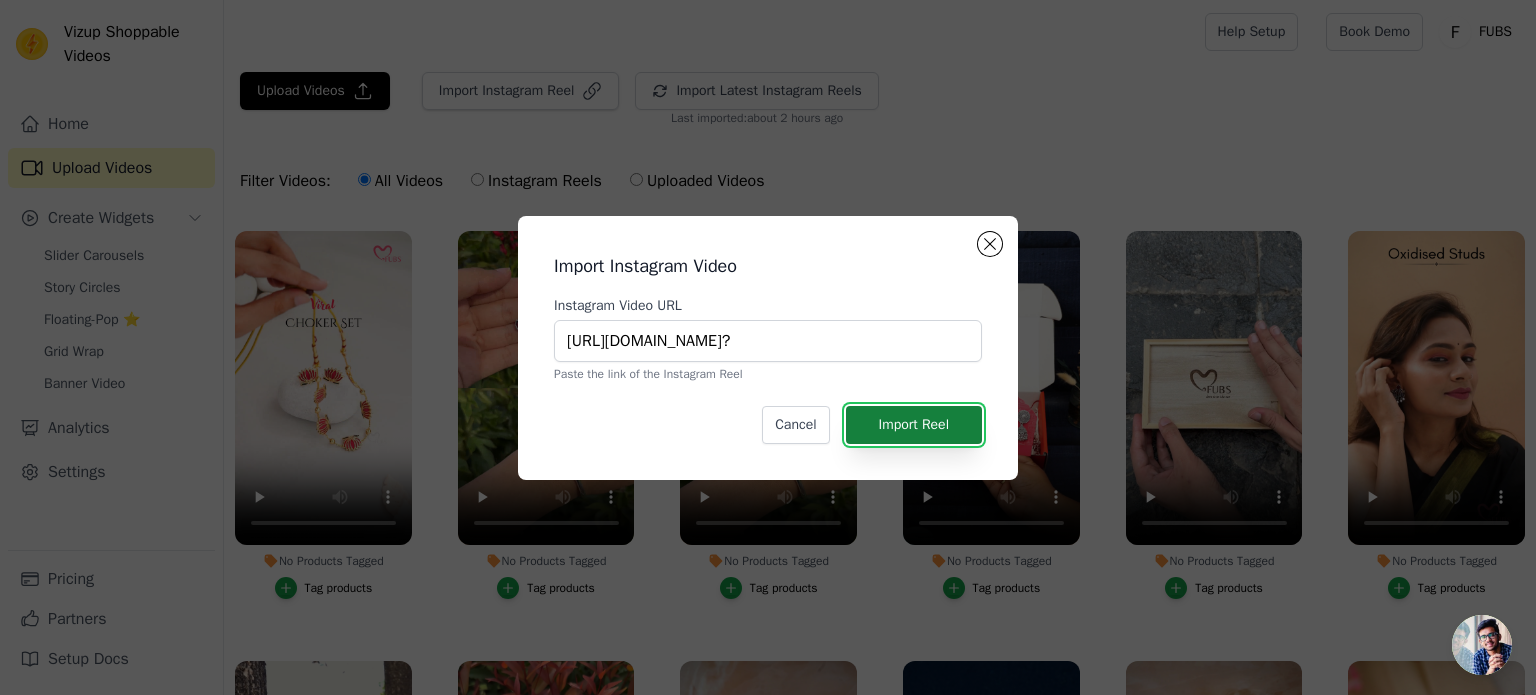 click on "Import Reel" at bounding box center (914, 425) 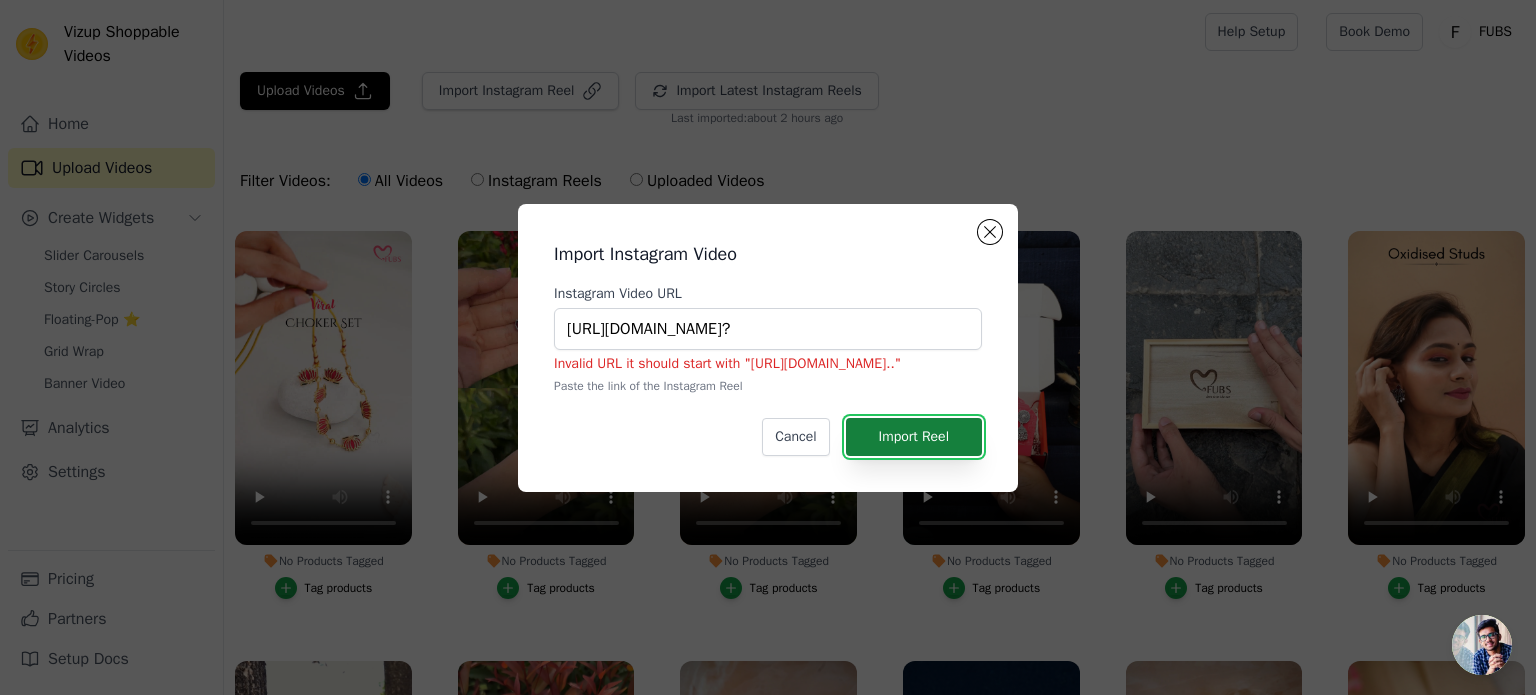 click on "Import Reel" at bounding box center (914, 437) 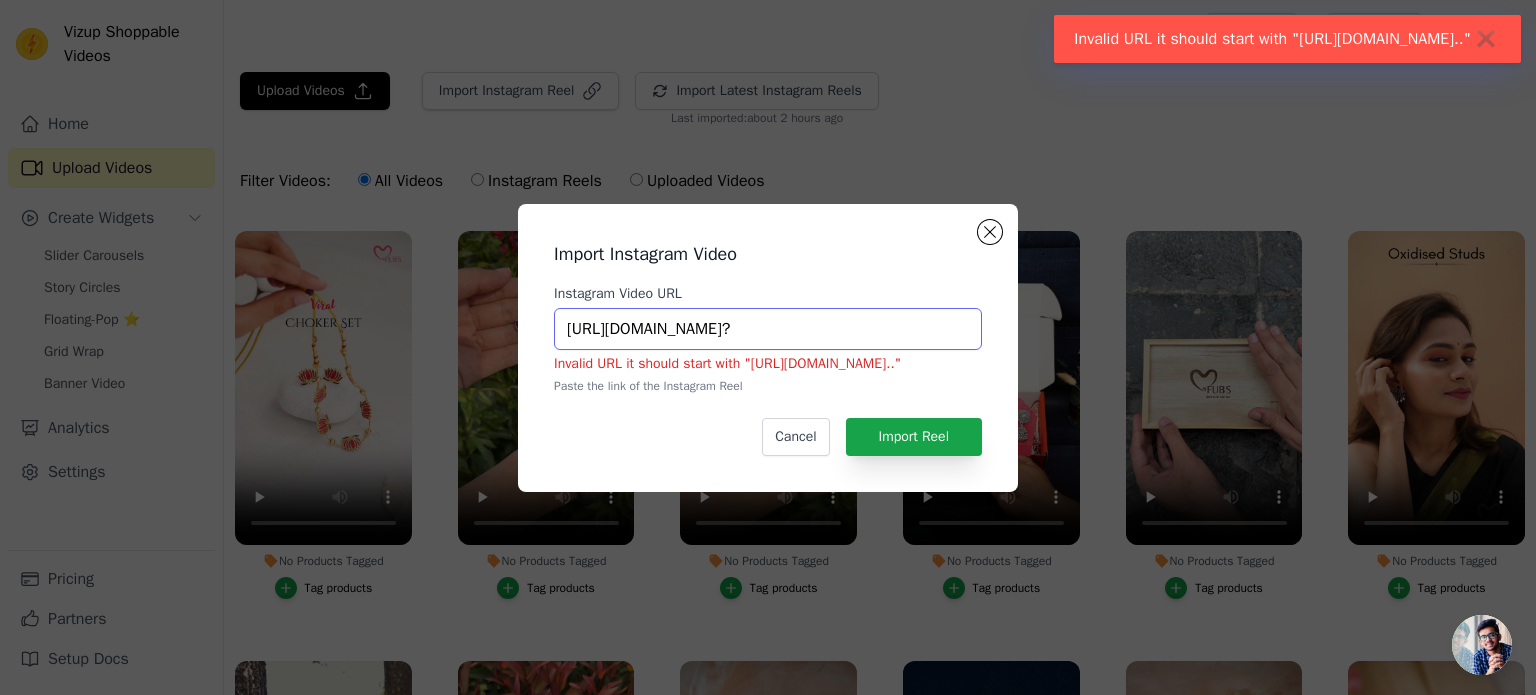 click on "⁠[URL][DOMAIN_NAME]?" at bounding box center (768, 329) 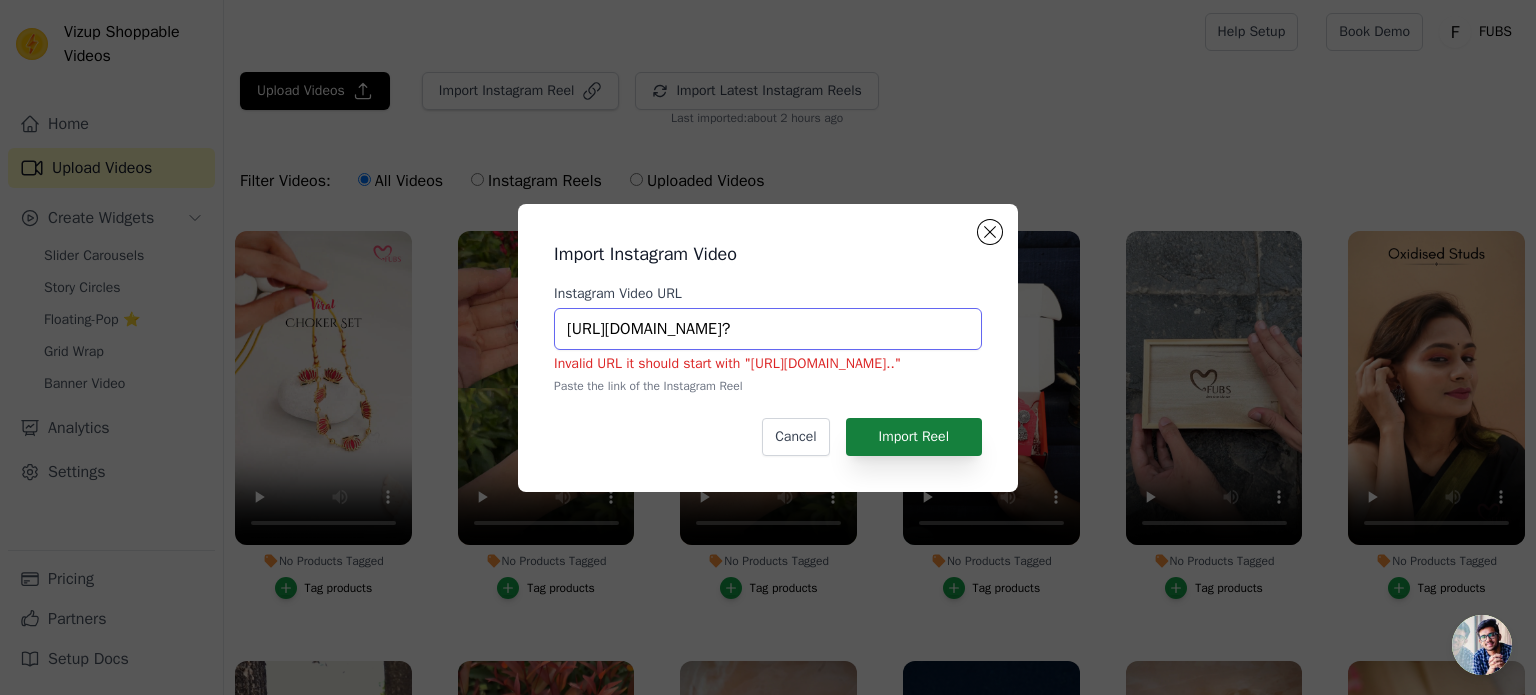 type on "[URL][DOMAIN_NAME]?" 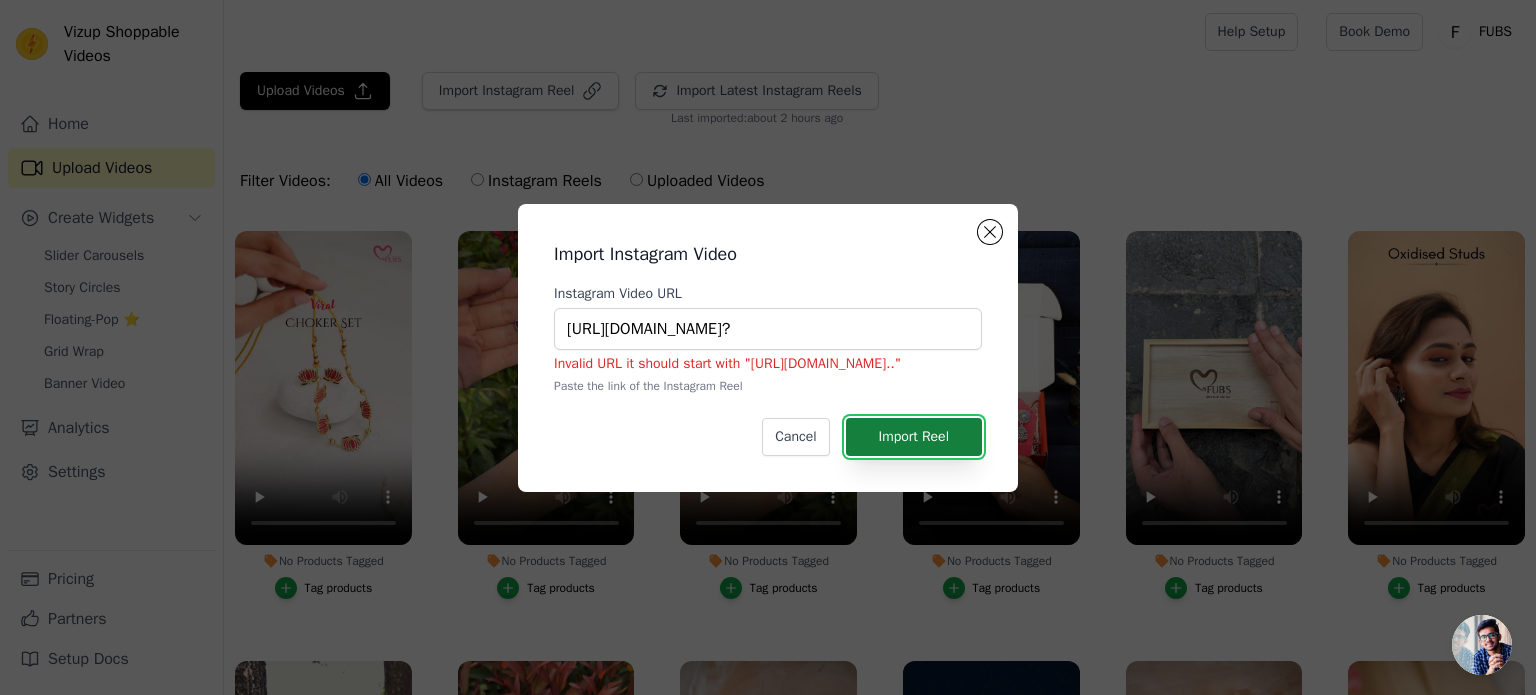 click on "Import Reel" at bounding box center (914, 437) 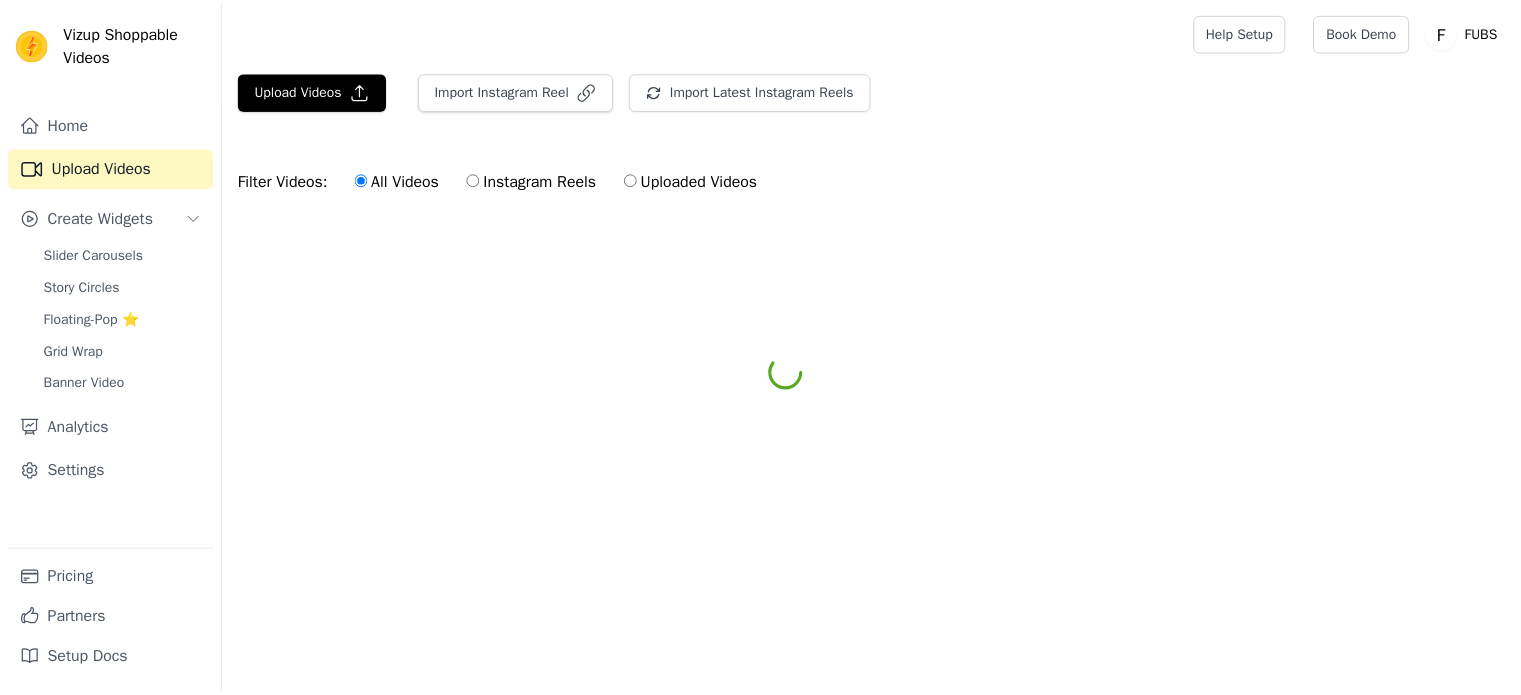 scroll, scrollTop: 0, scrollLeft: 0, axis: both 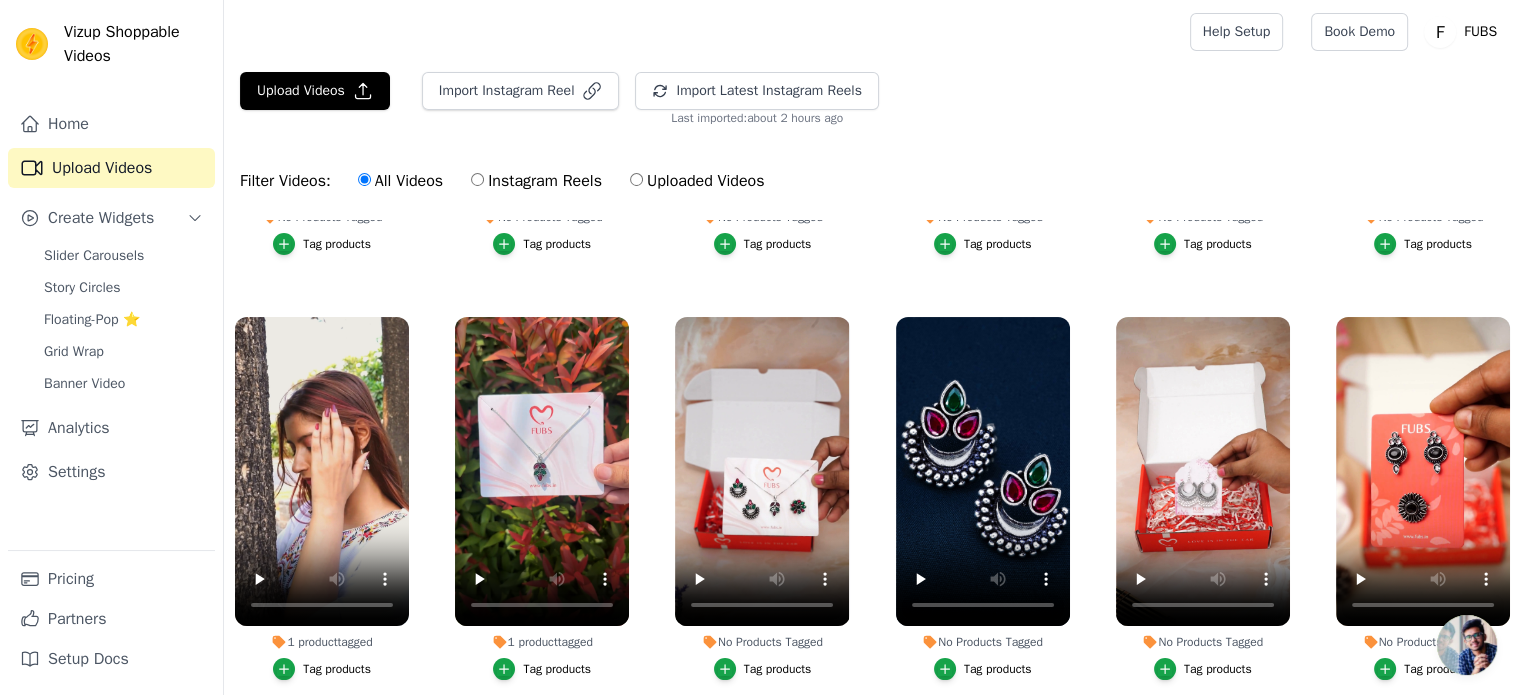 click on "Uploaded Videos" at bounding box center (636, 179) 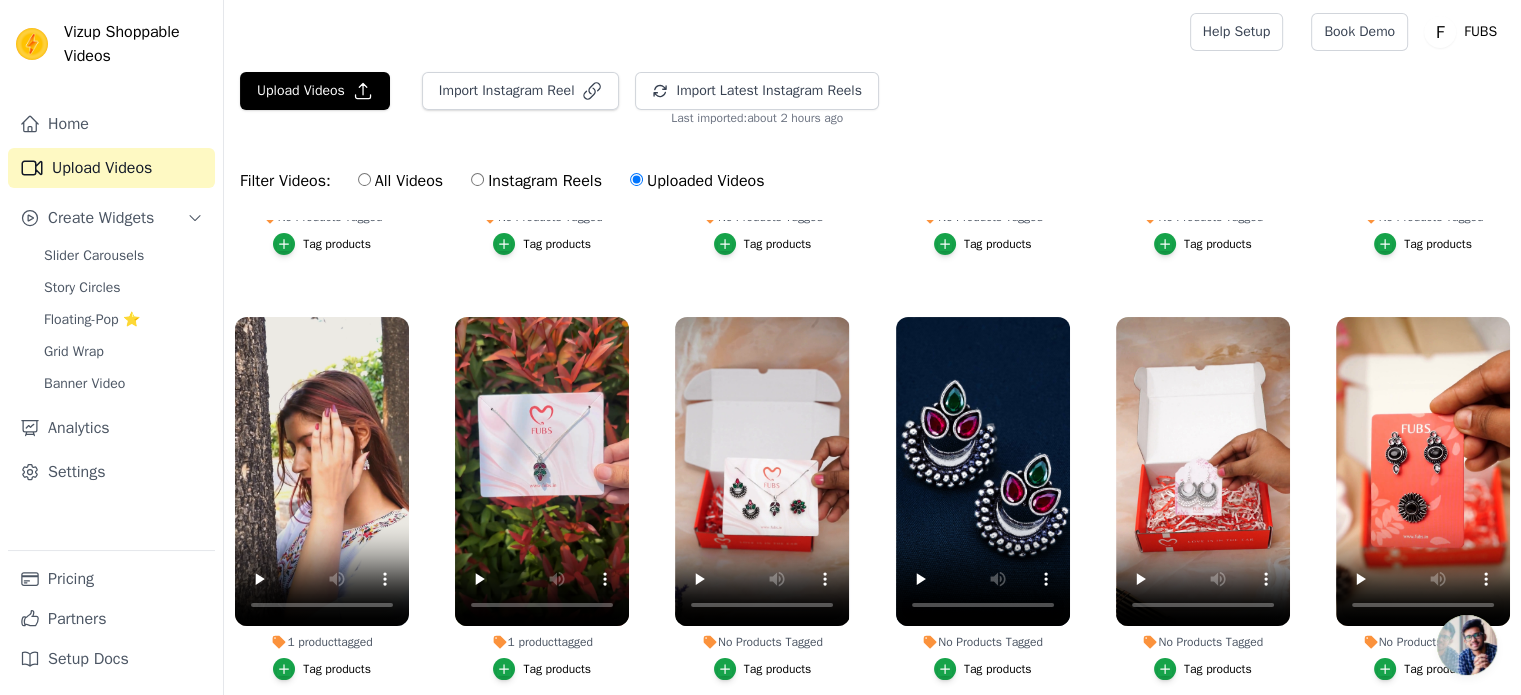 click on "Instagram Reels" at bounding box center (536, 181) 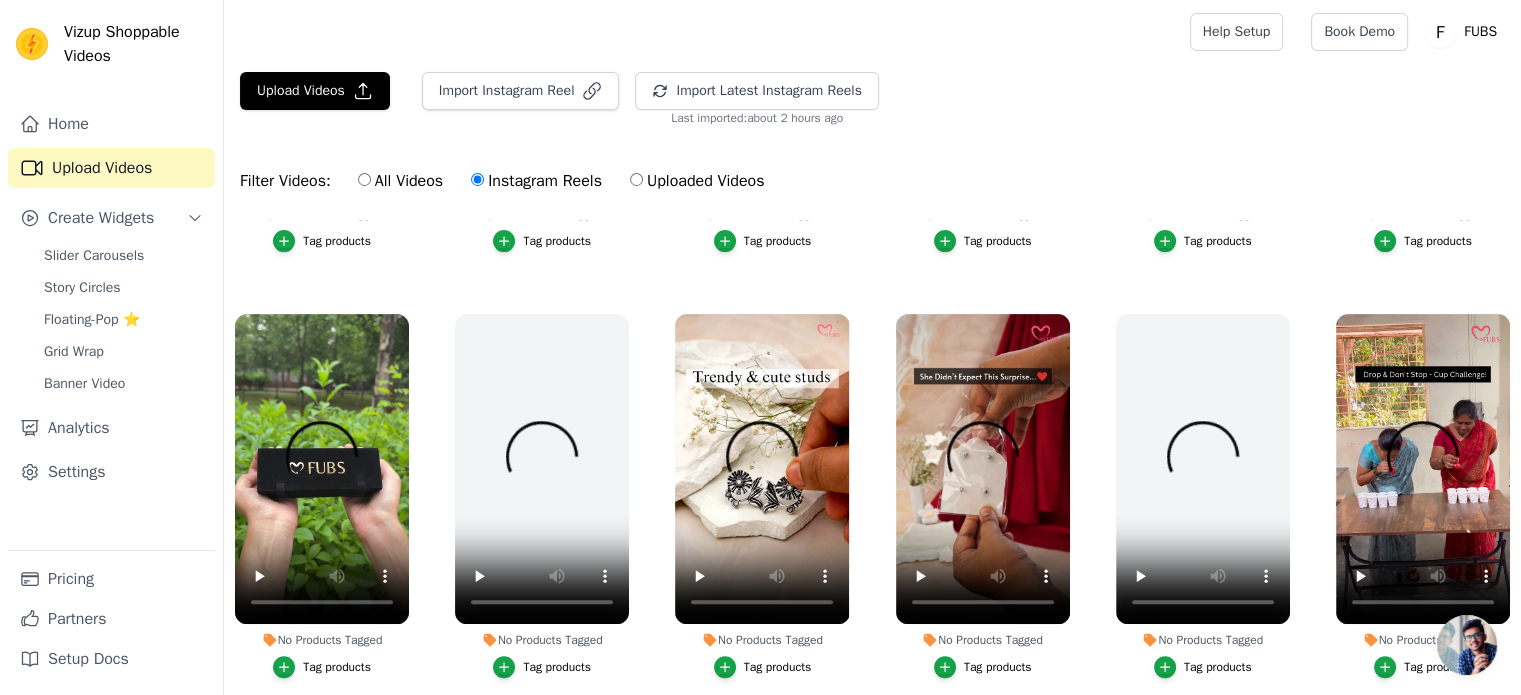 scroll, scrollTop: 767, scrollLeft: 0, axis: vertical 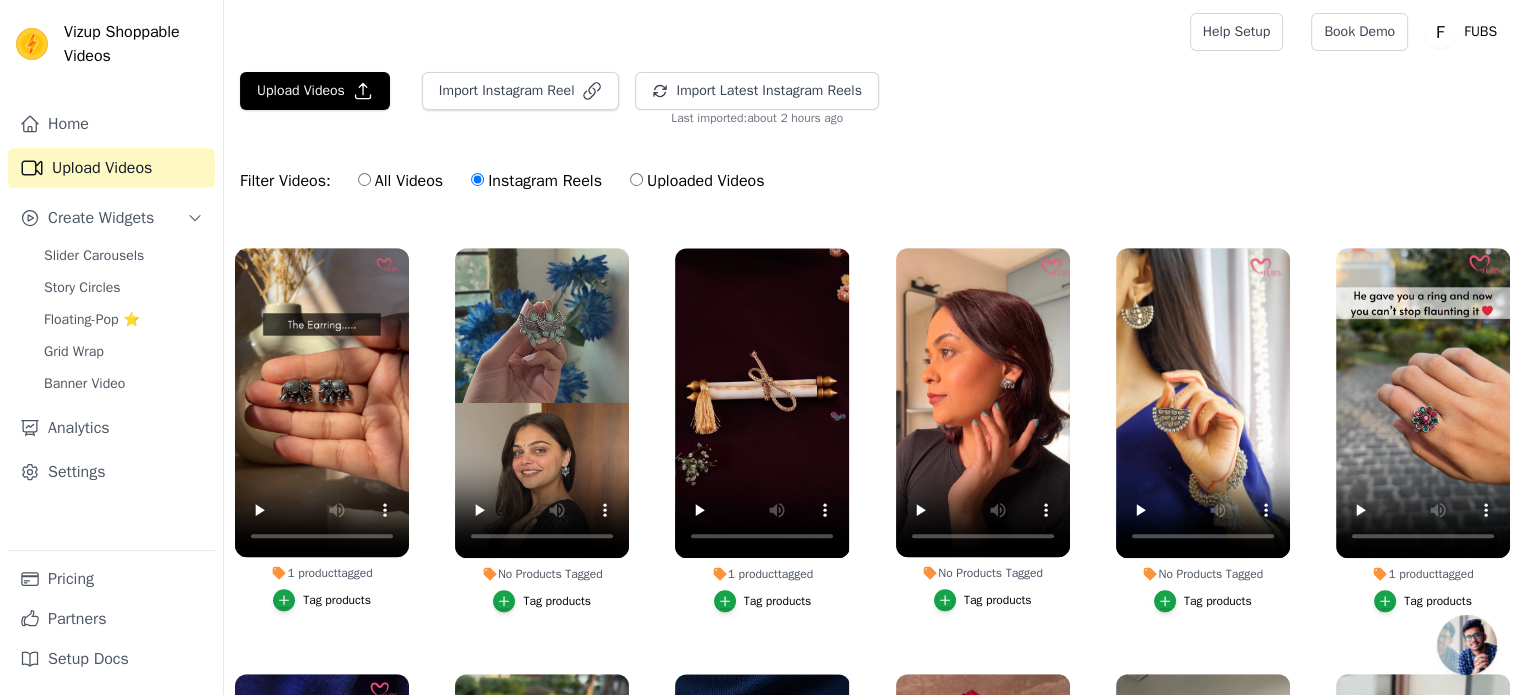 click on "1   product  tagged" at bounding box center (322, 573) 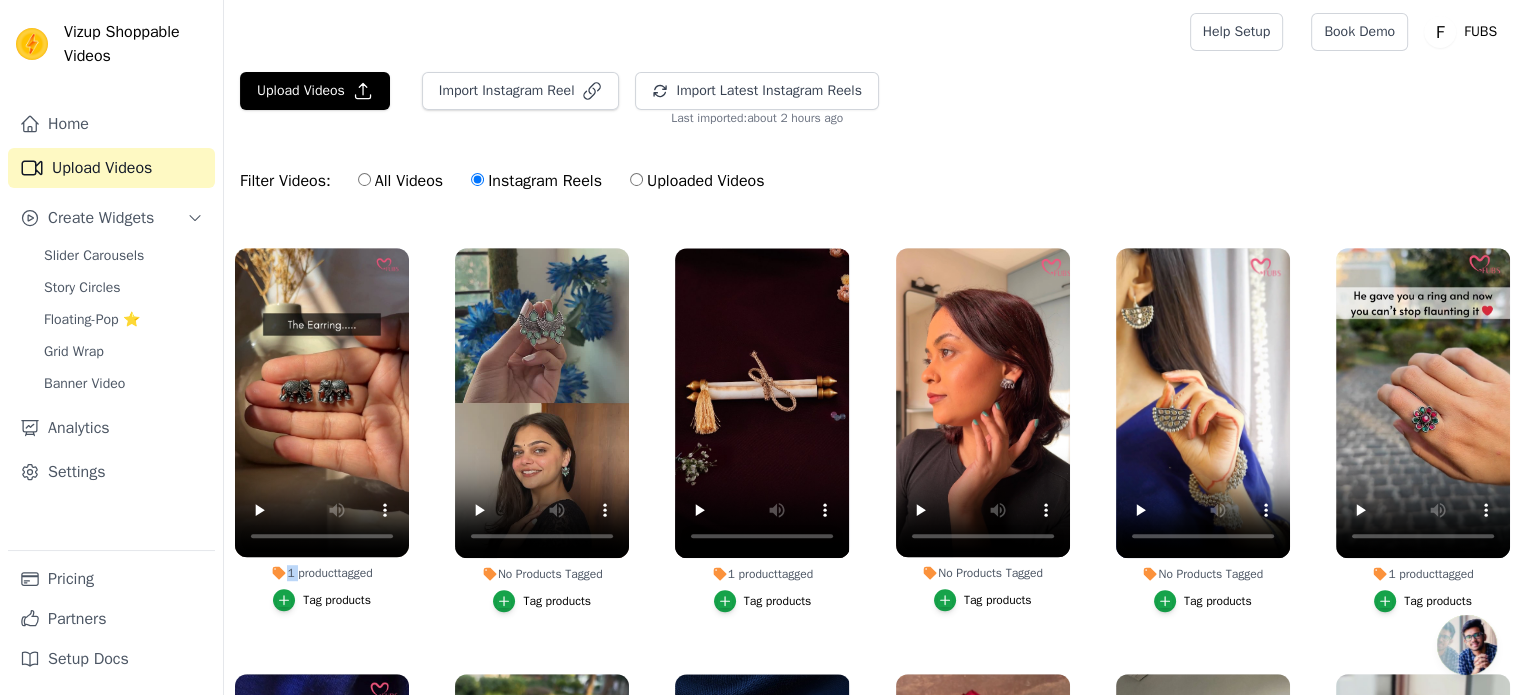 click on "1   product  tagged" at bounding box center (322, 573) 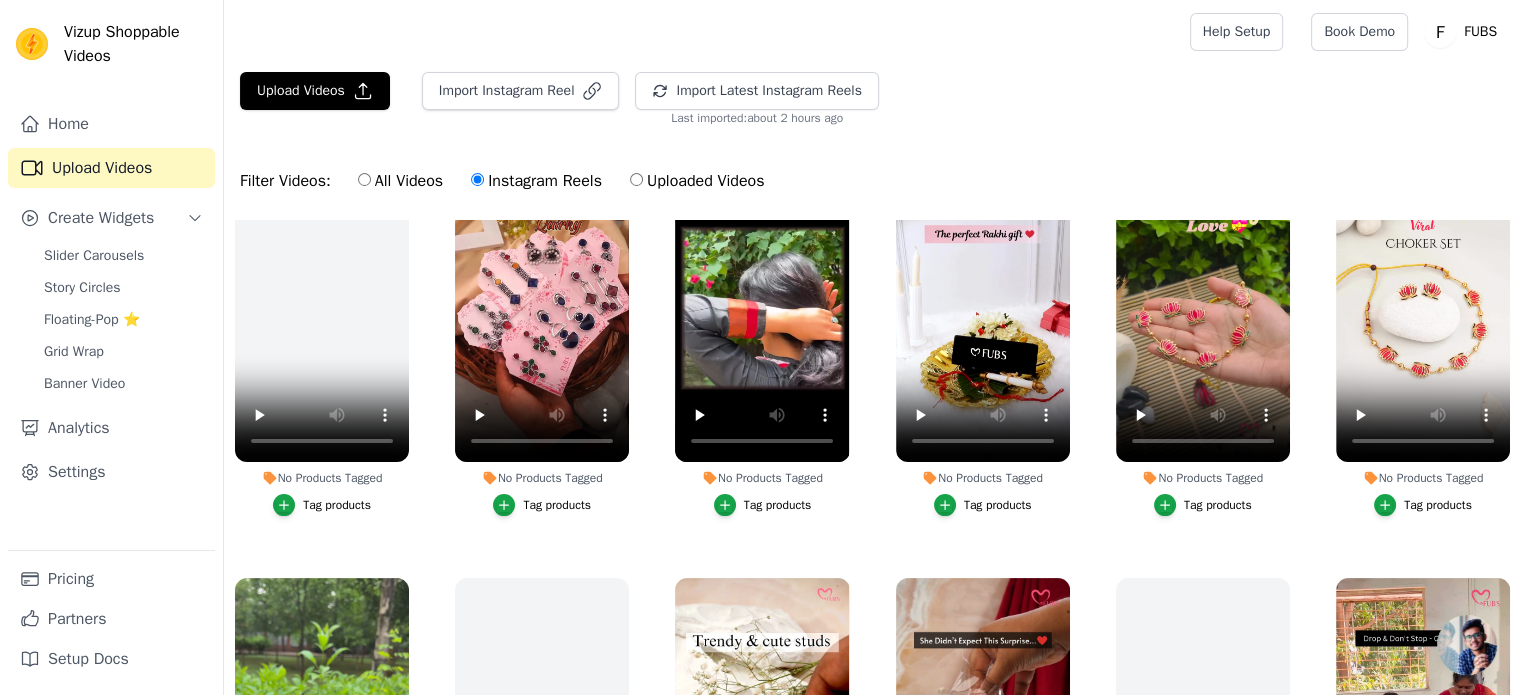 scroll, scrollTop: 0, scrollLeft: 0, axis: both 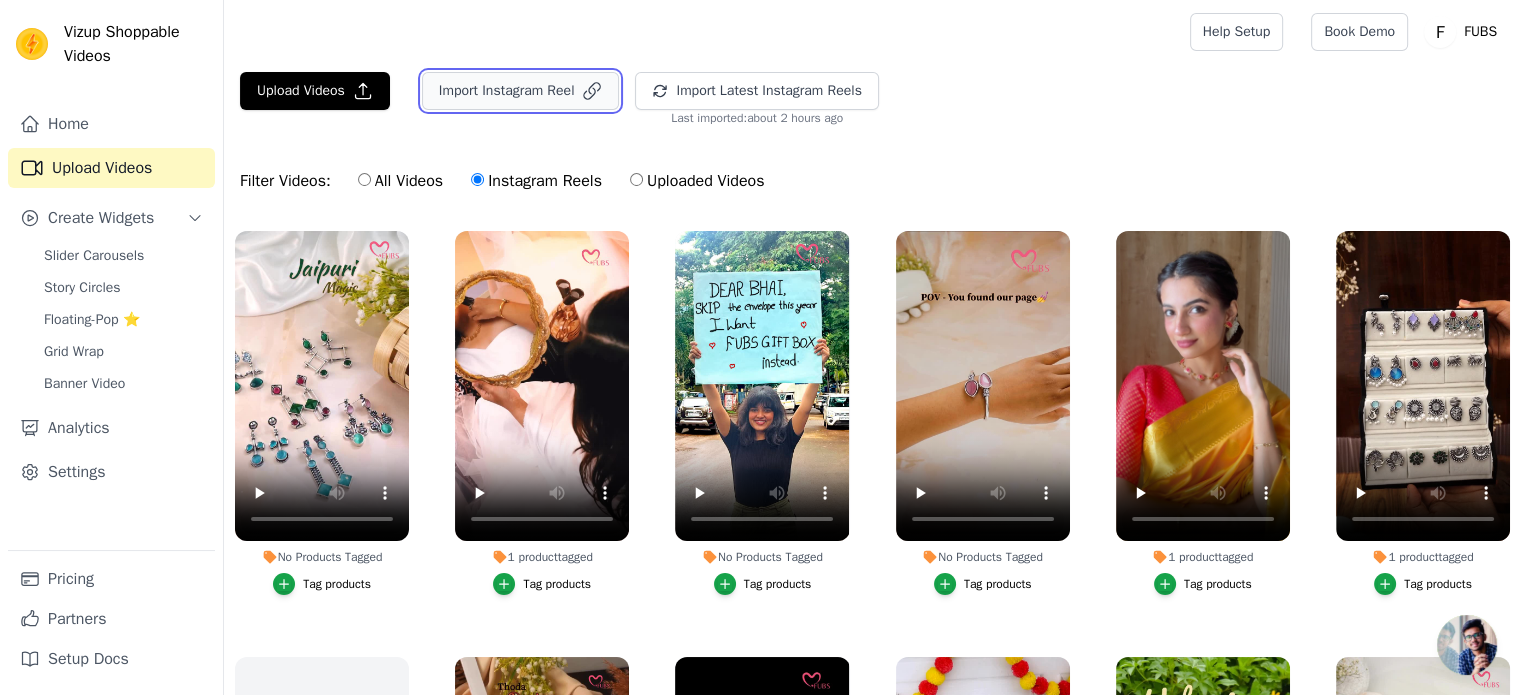 click on "Import Instagram Reel" at bounding box center [521, 91] 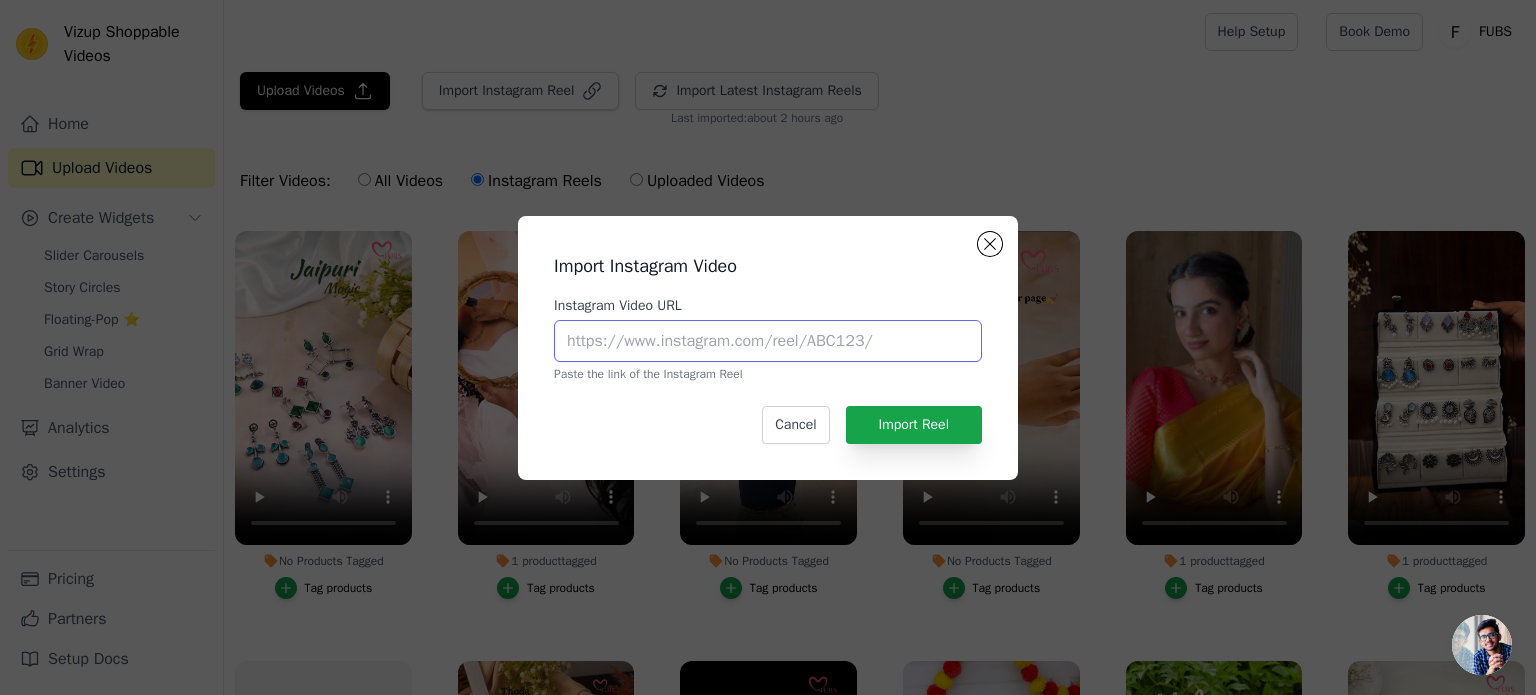 click on "Instagram Video URL" at bounding box center [768, 341] 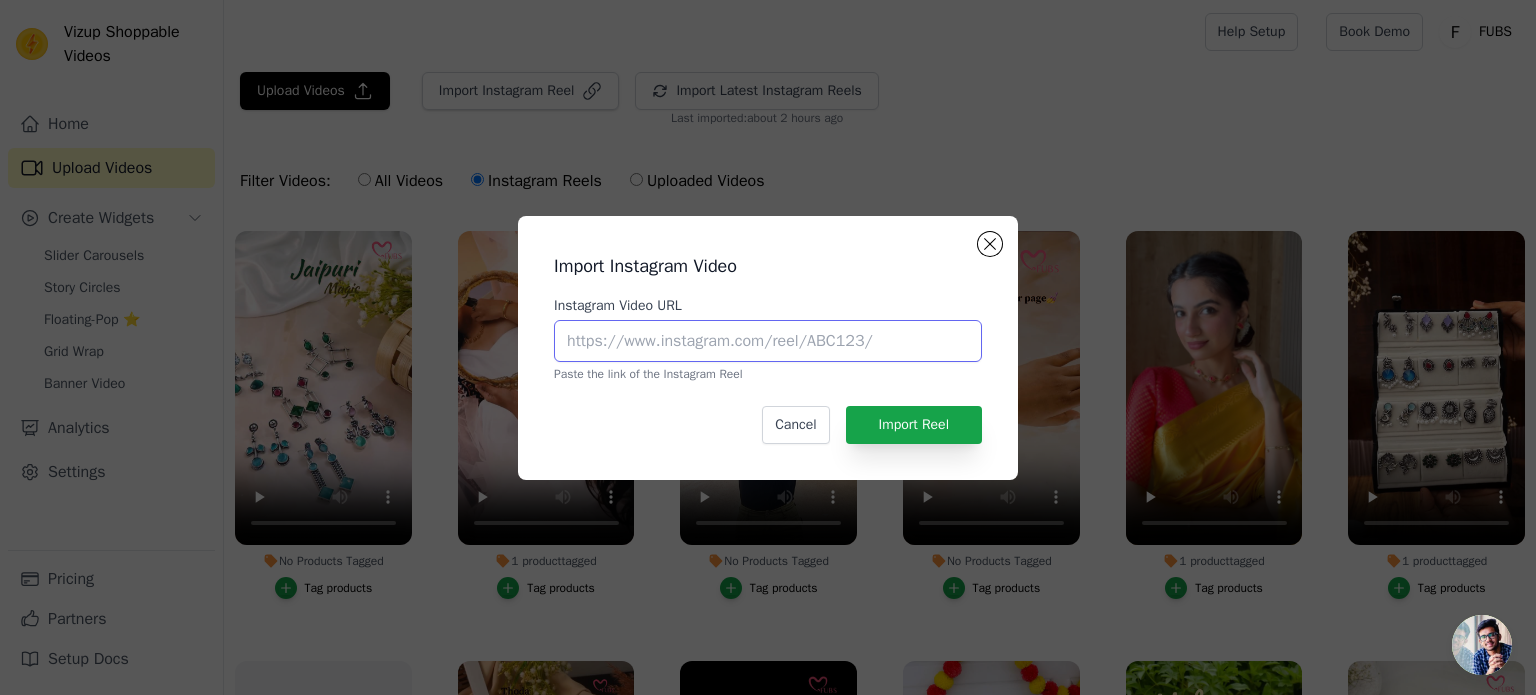 paste on "⁠[URL][DOMAIN_NAME]?" 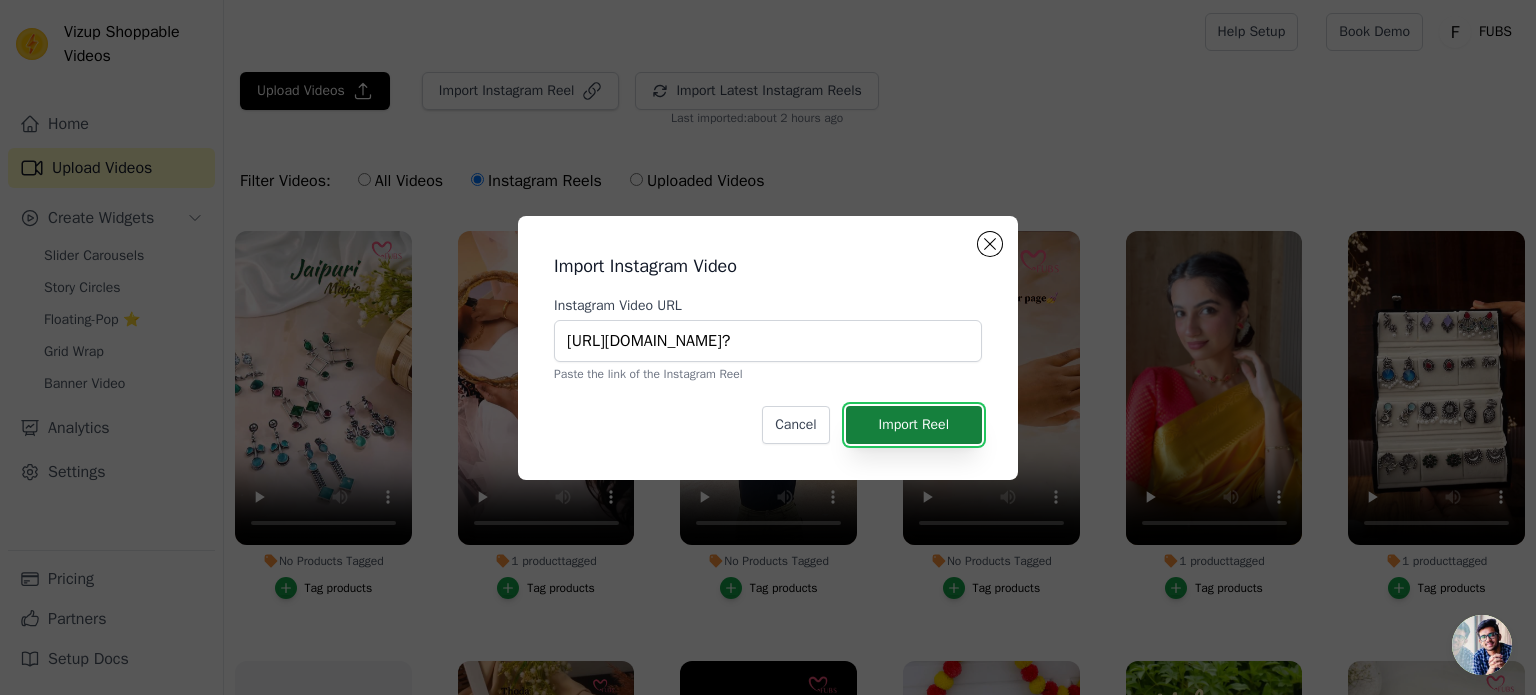 click on "Import Reel" at bounding box center (914, 425) 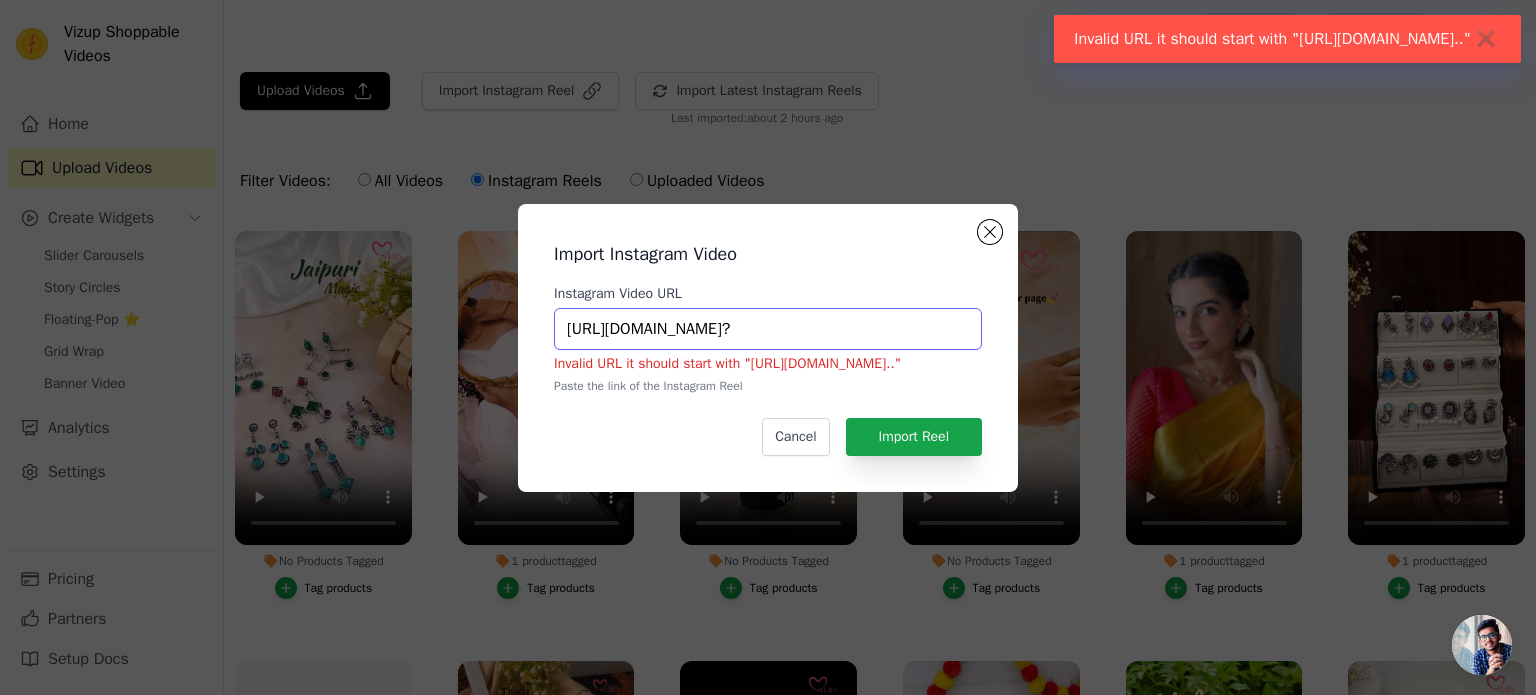 click on "⁠[URL][DOMAIN_NAME]?" at bounding box center (768, 329) 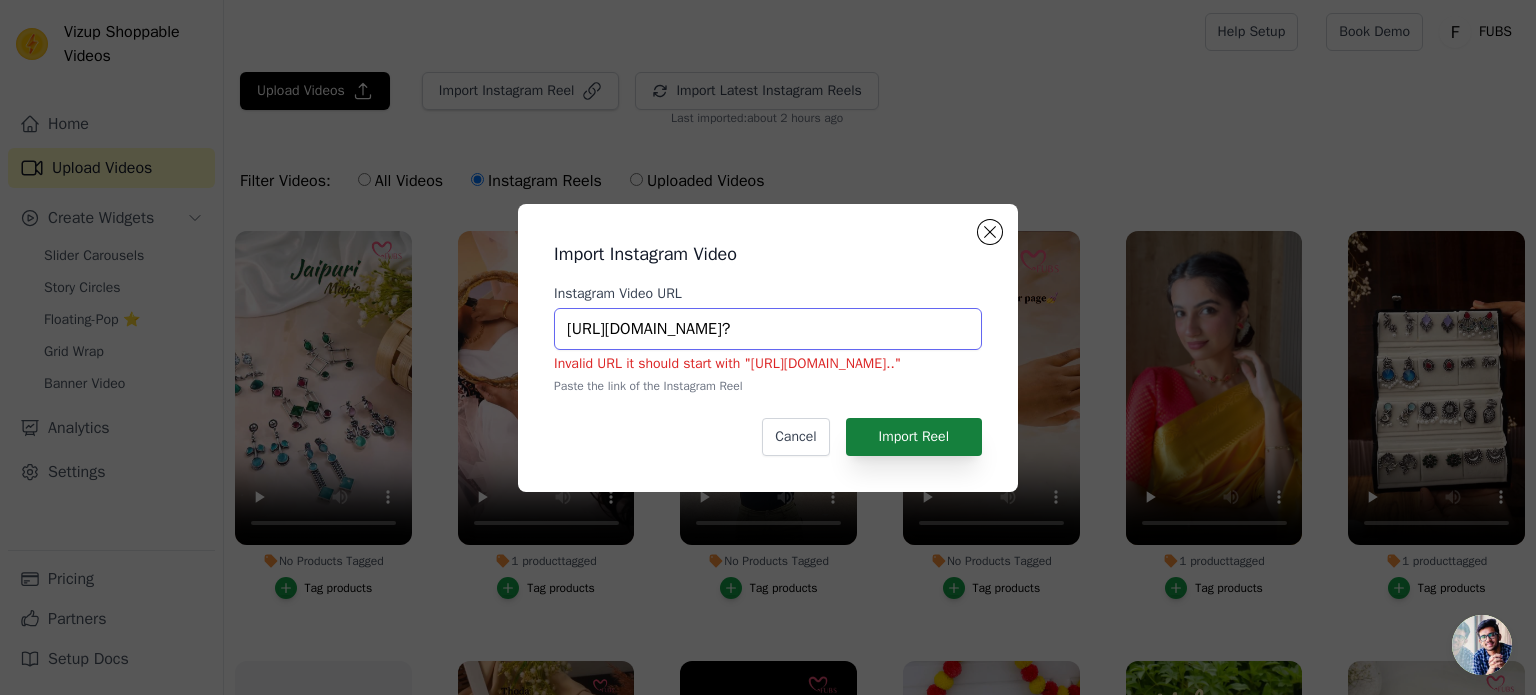 type on "[URL][DOMAIN_NAME]?" 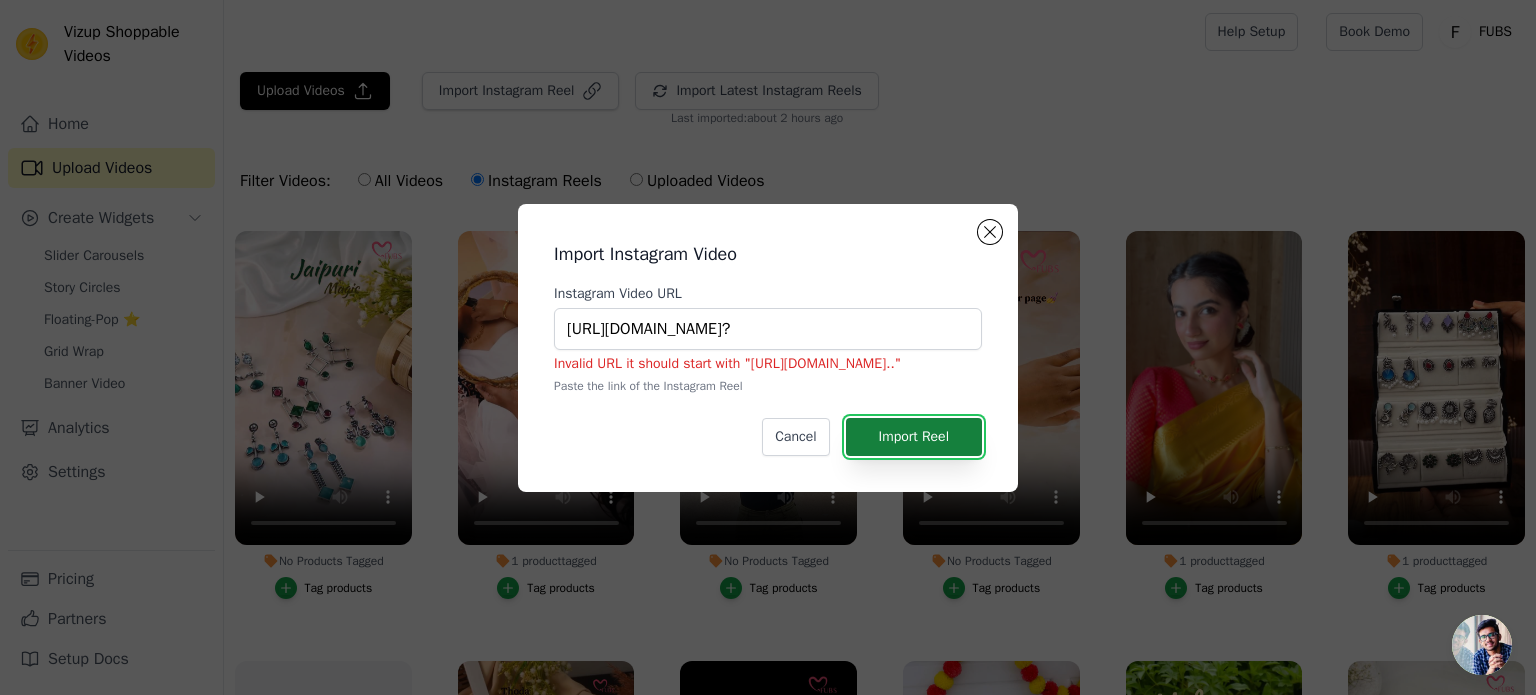 click on "Import Reel" at bounding box center (914, 437) 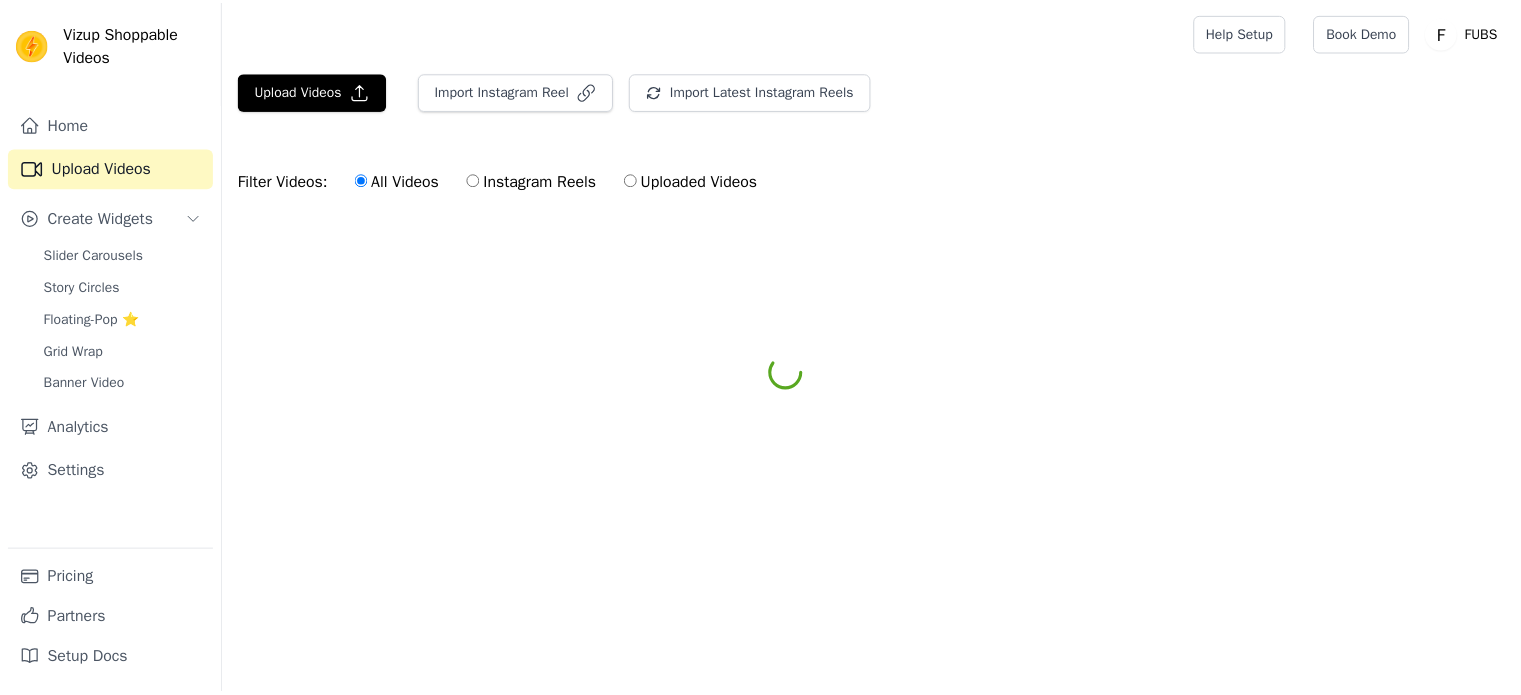 scroll, scrollTop: 0, scrollLeft: 0, axis: both 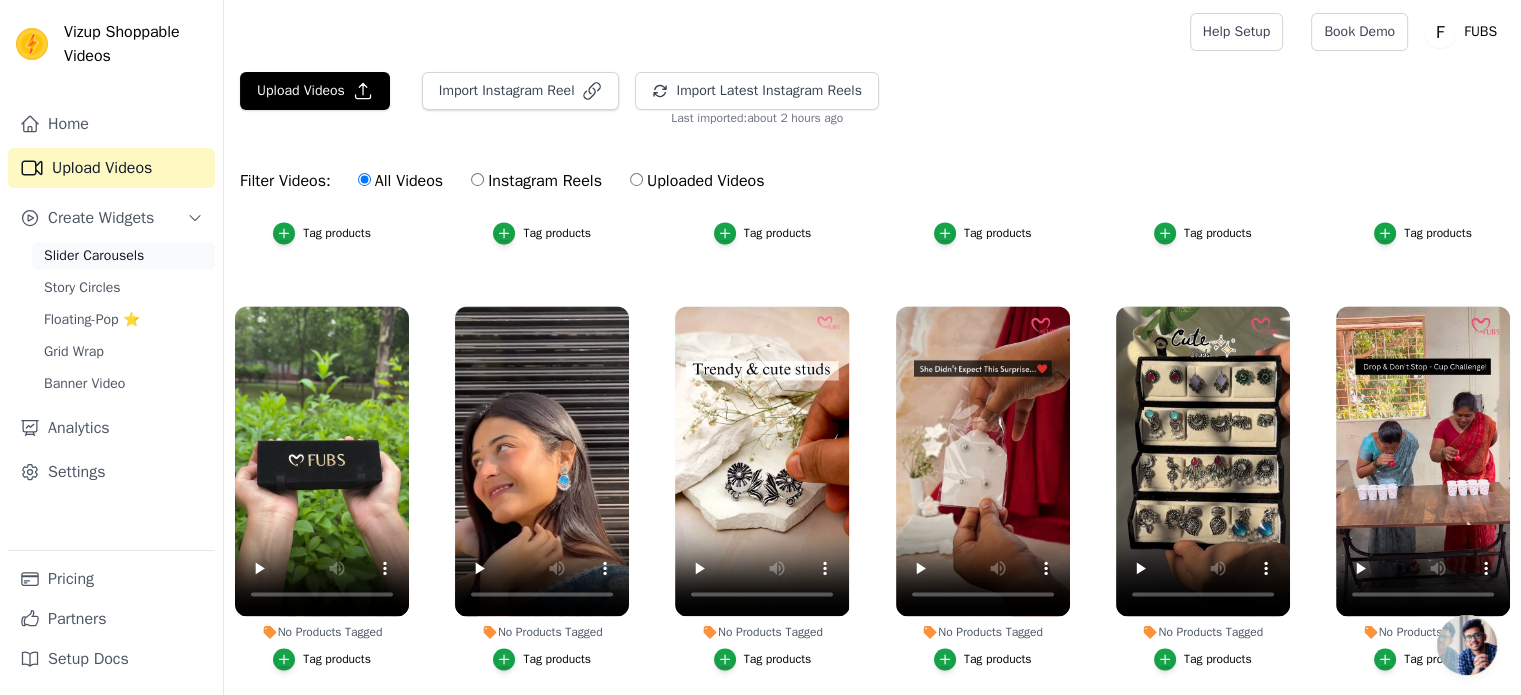 click on "Slider Carousels" at bounding box center [94, 256] 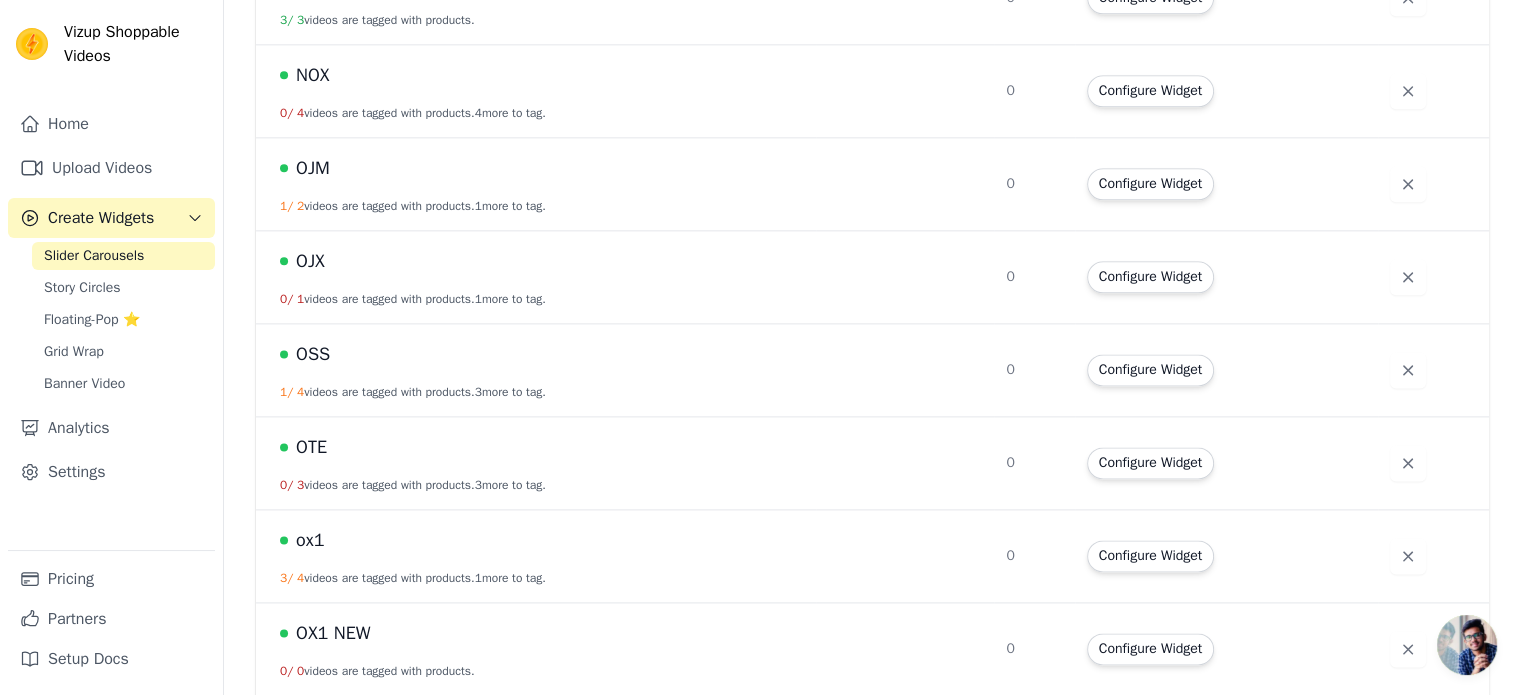 scroll, scrollTop: 2528, scrollLeft: 0, axis: vertical 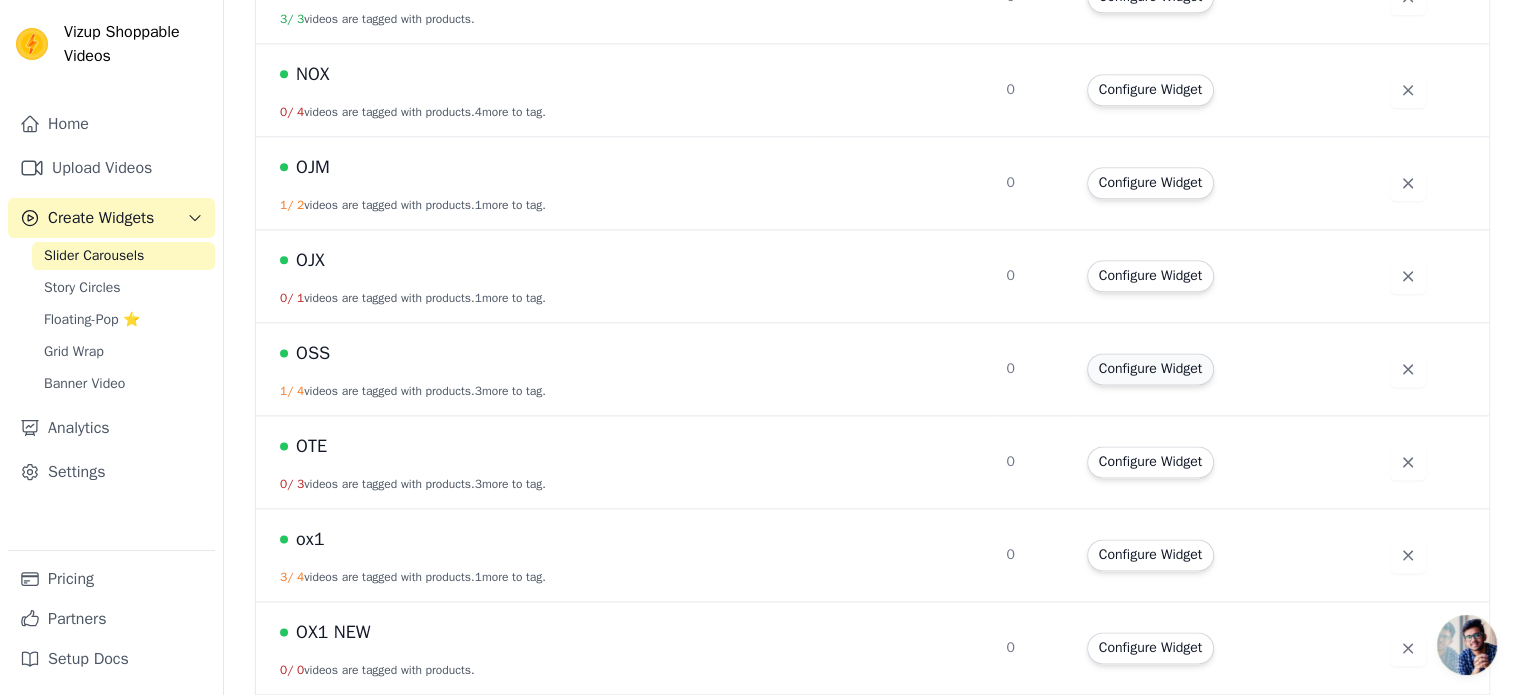 click on "Configure Widget" at bounding box center [1150, 369] 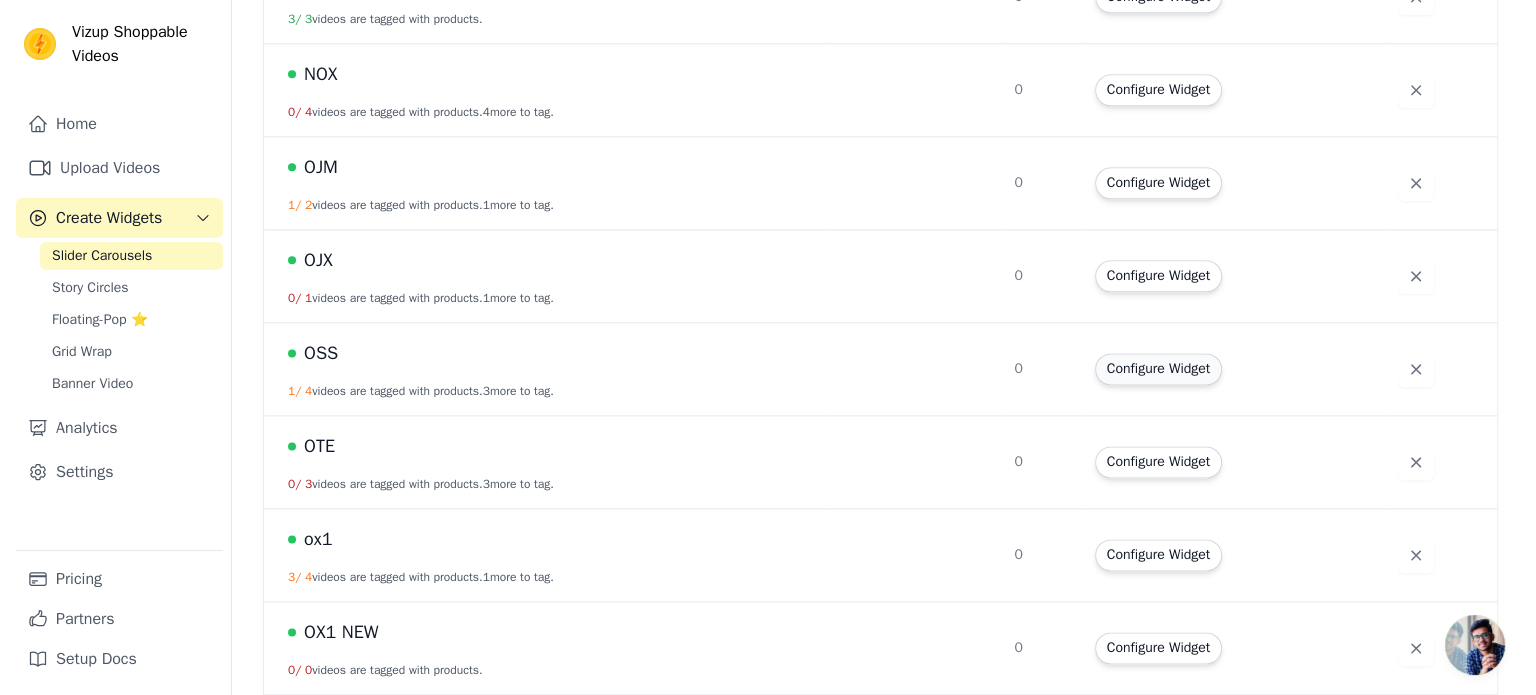 scroll, scrollTop: 0, scrollLeft: 0, axis: both 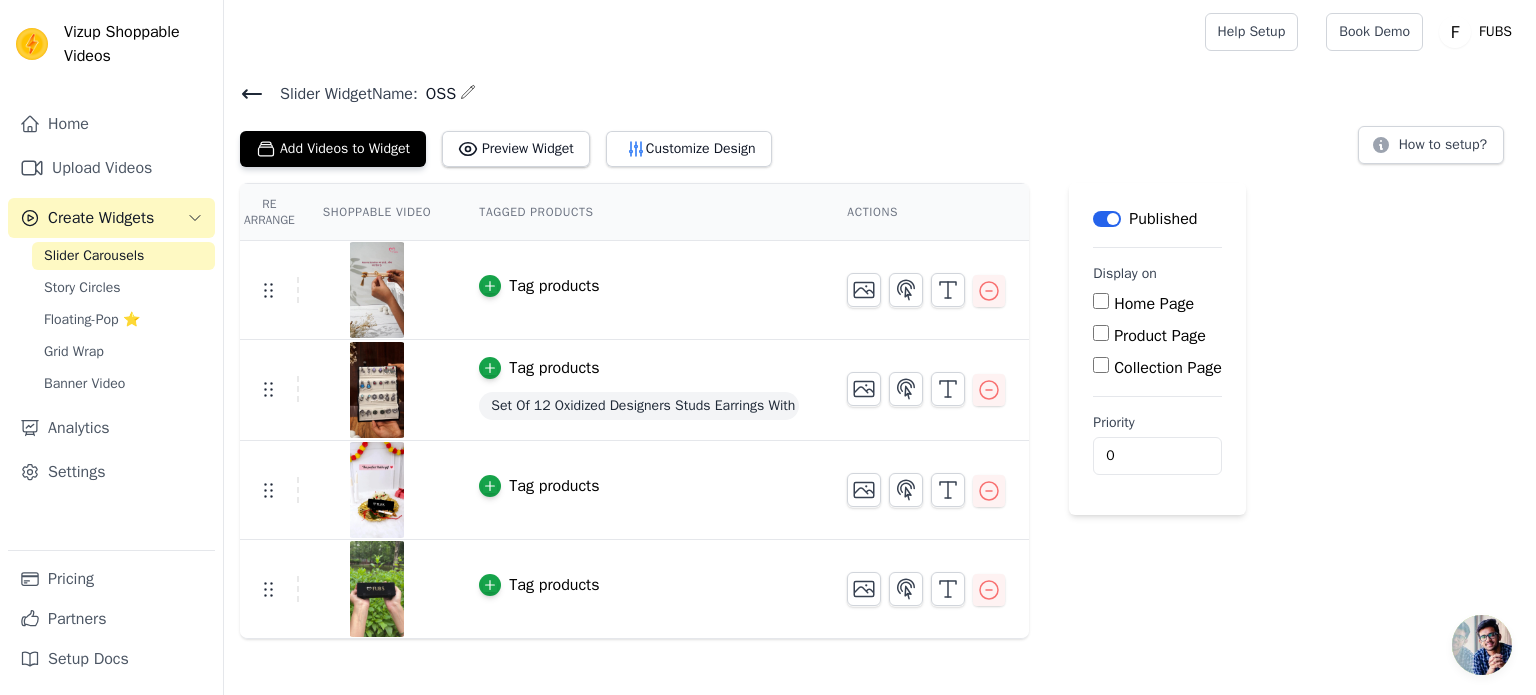 click on "Slider Widget  Name:   OSS
Add Videos to Widget
Preview Widget       Customize Design
How to setup?         Re Arrange   Shoppable Video   Tagged Products   Actions             Tag products                             Tag products   Set Of 12 Oxidized Designers Studs Earrings With Folding Jewelry Box                             Tag products                             Tag products                       Save Videos In This New Order   Save   Dismiss     Label     Published     Display on     Home Page     Product Page       Collection Page       Priority   0" at bounding box center [880, 359] 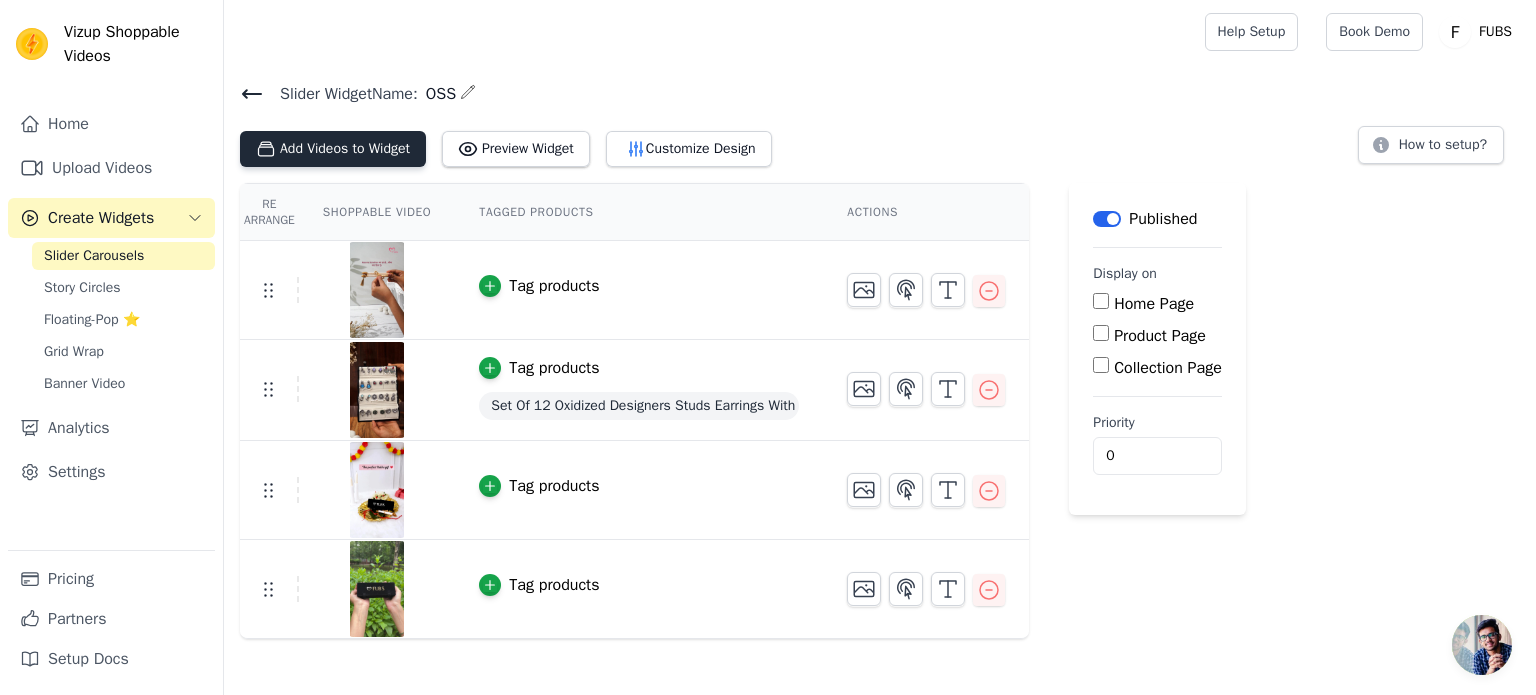 click on "Add Videos to Widget" at bounding box center (333, 149) 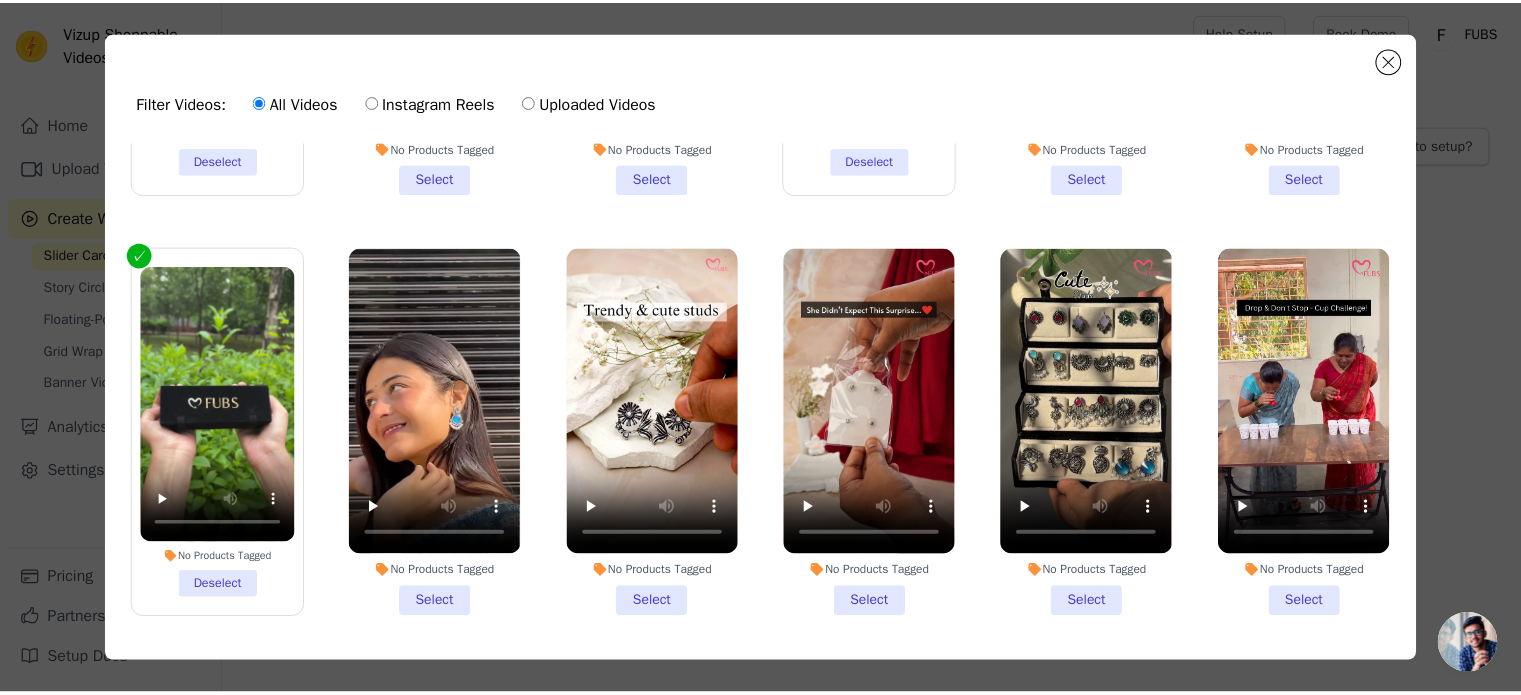 scroll, scrollTop: 2906, scrollLeft: 0, axis: vertical 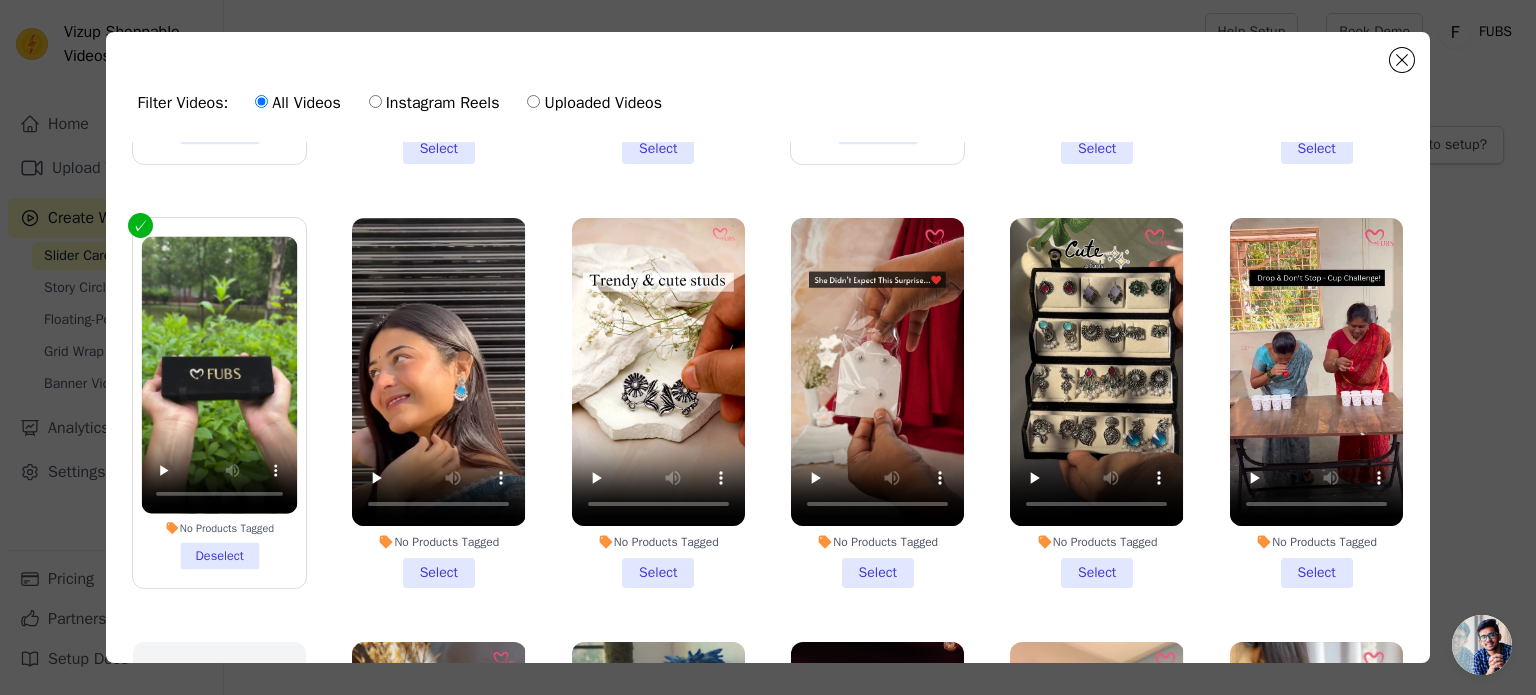 click on "No Products Tagged     Select" at bounding box center (438, 403) 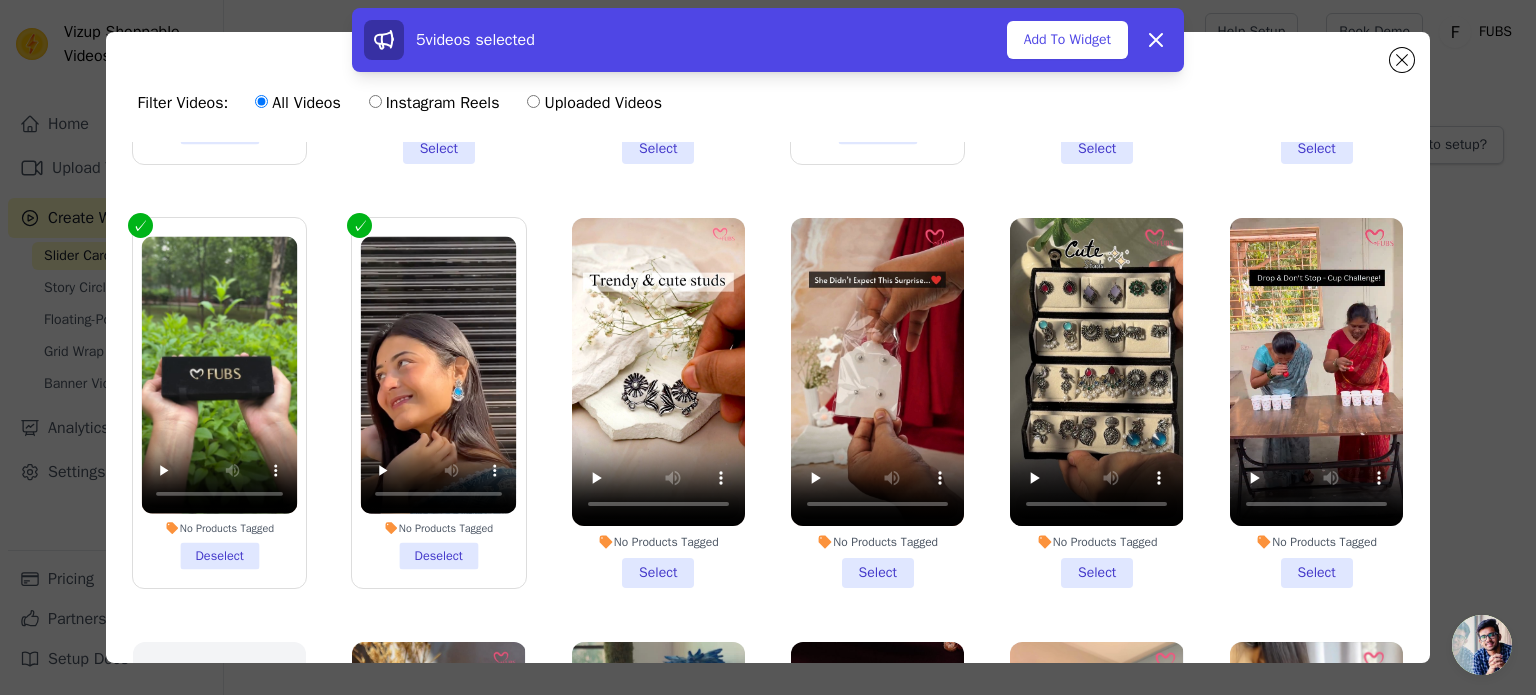 click on "No Products Tagged     Select" at bounding box center [1096, 403] 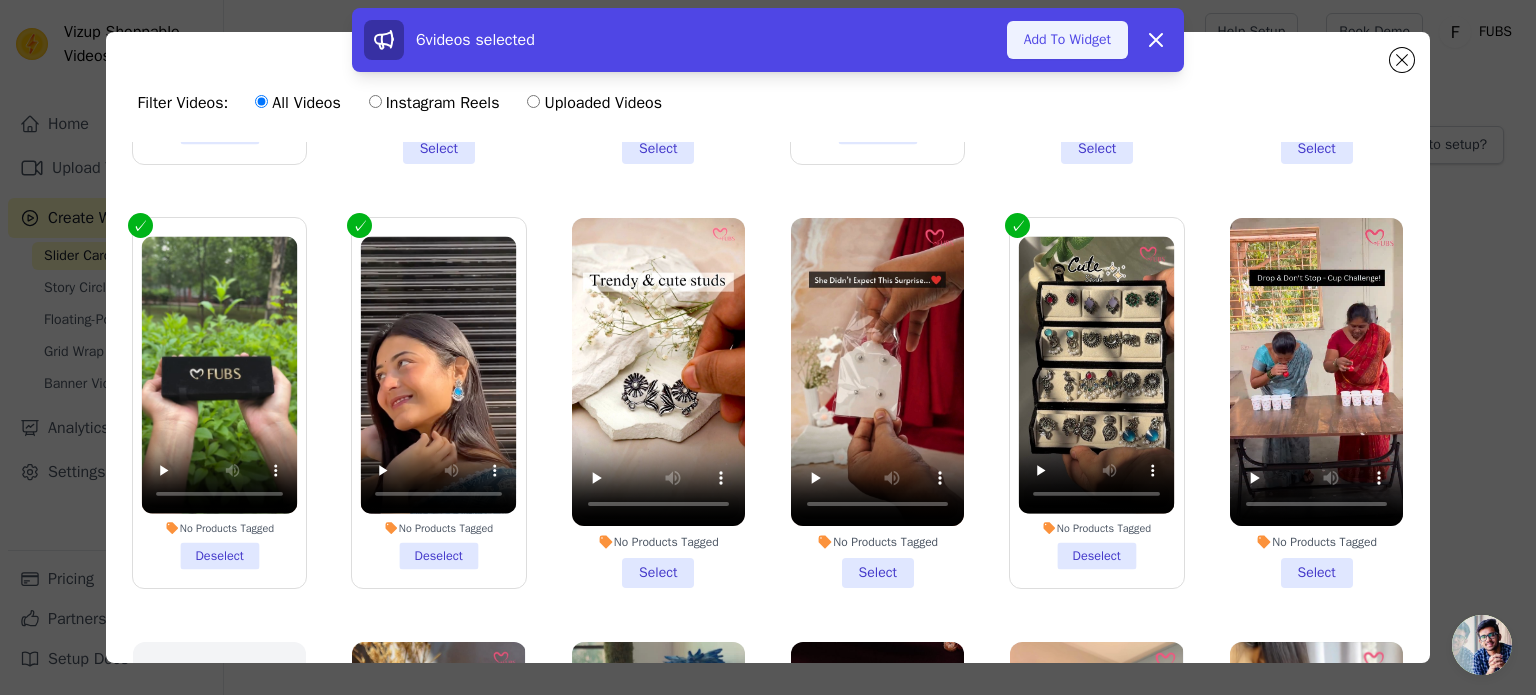 click on "Add To Widget" at bounding box center (1067, 40) 